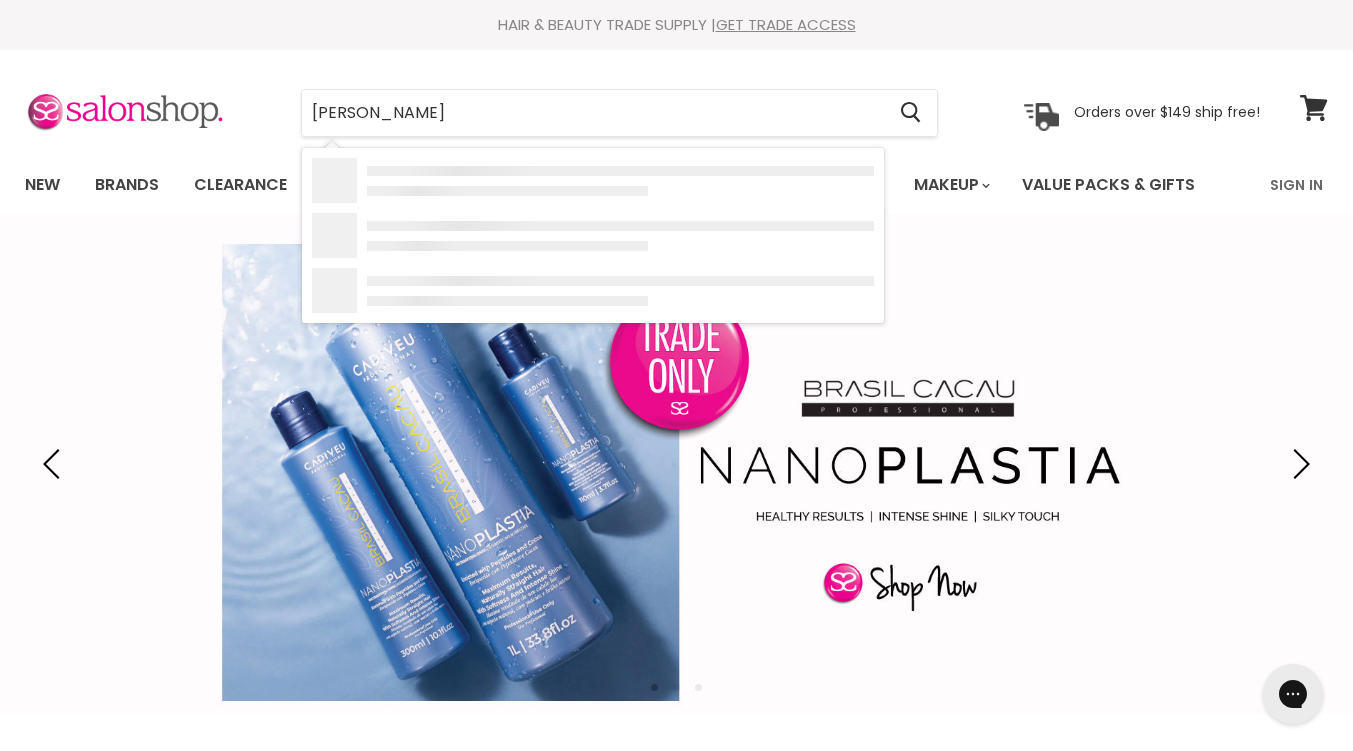 scroll, scrollTop: 0, scrollLeft: 0, axis: both 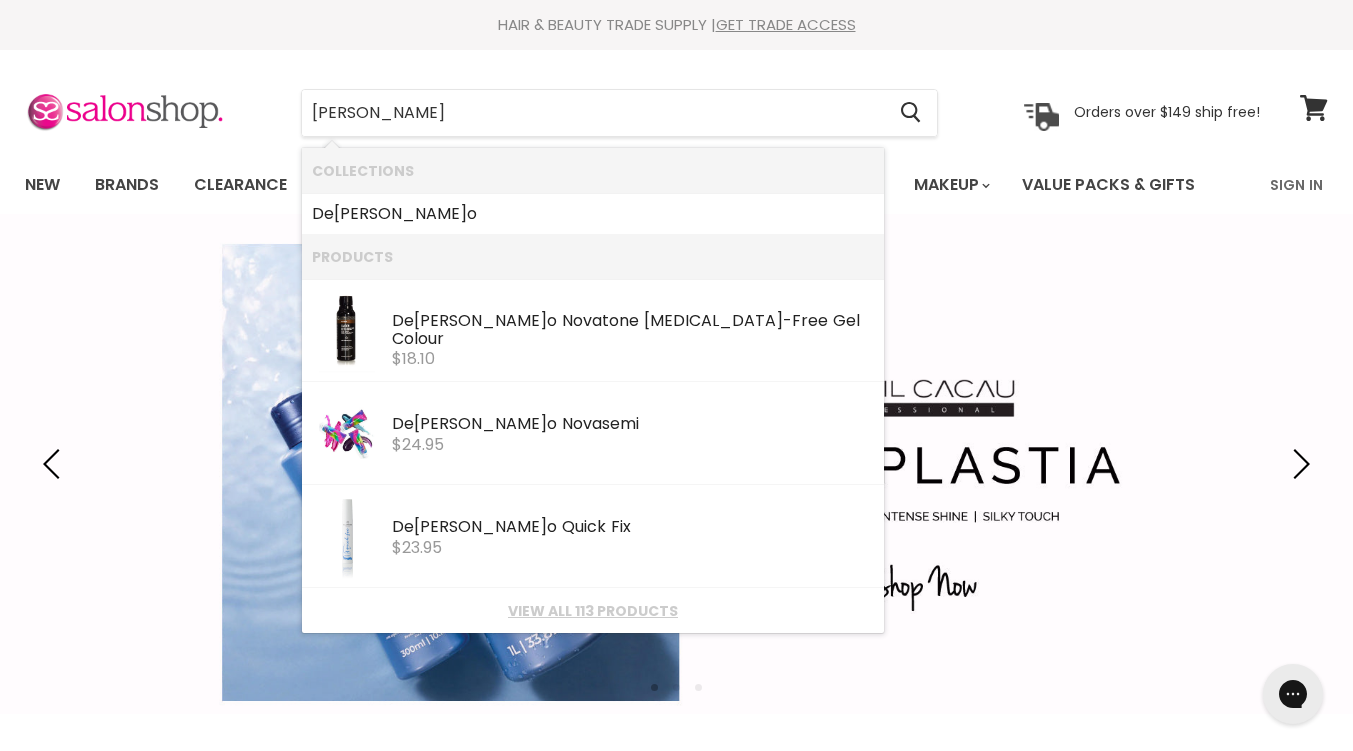 type on "lorenzo" 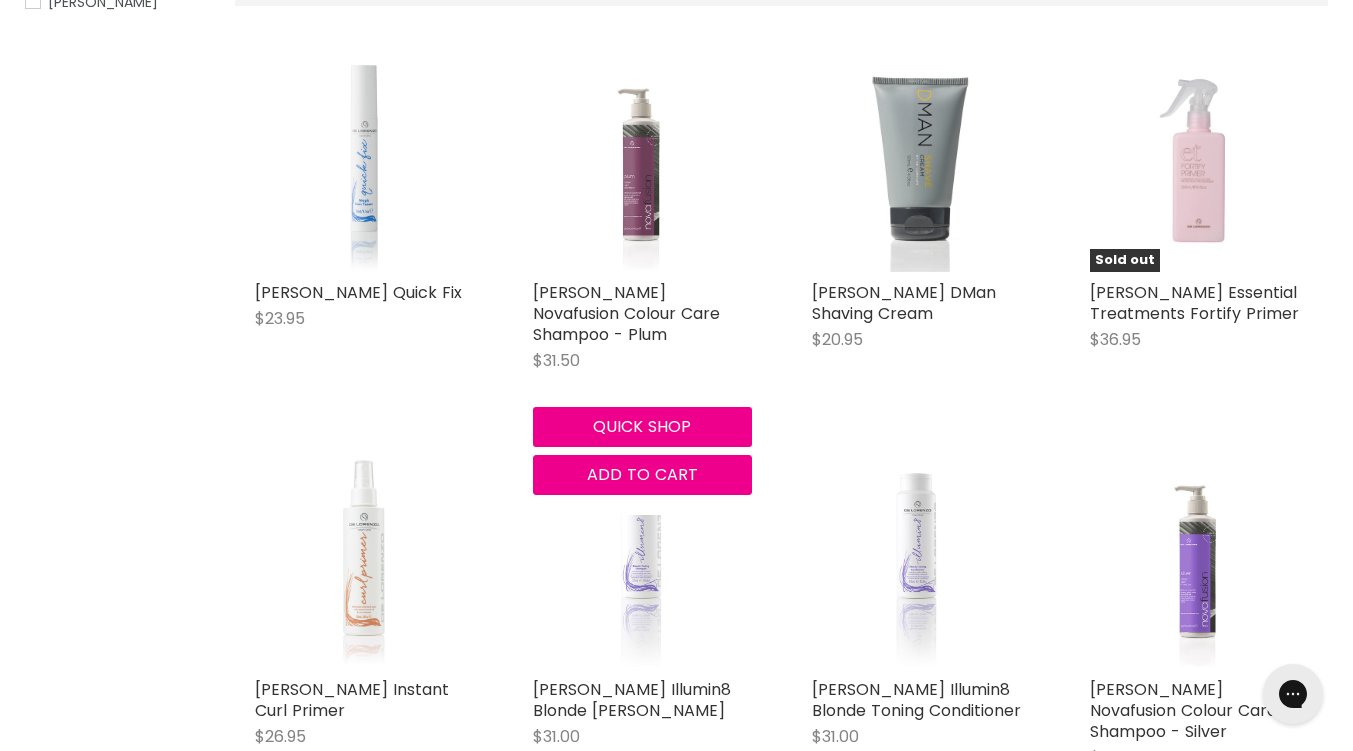 scroll, scrollTop: 0, scrollLeft: 0, axis: both 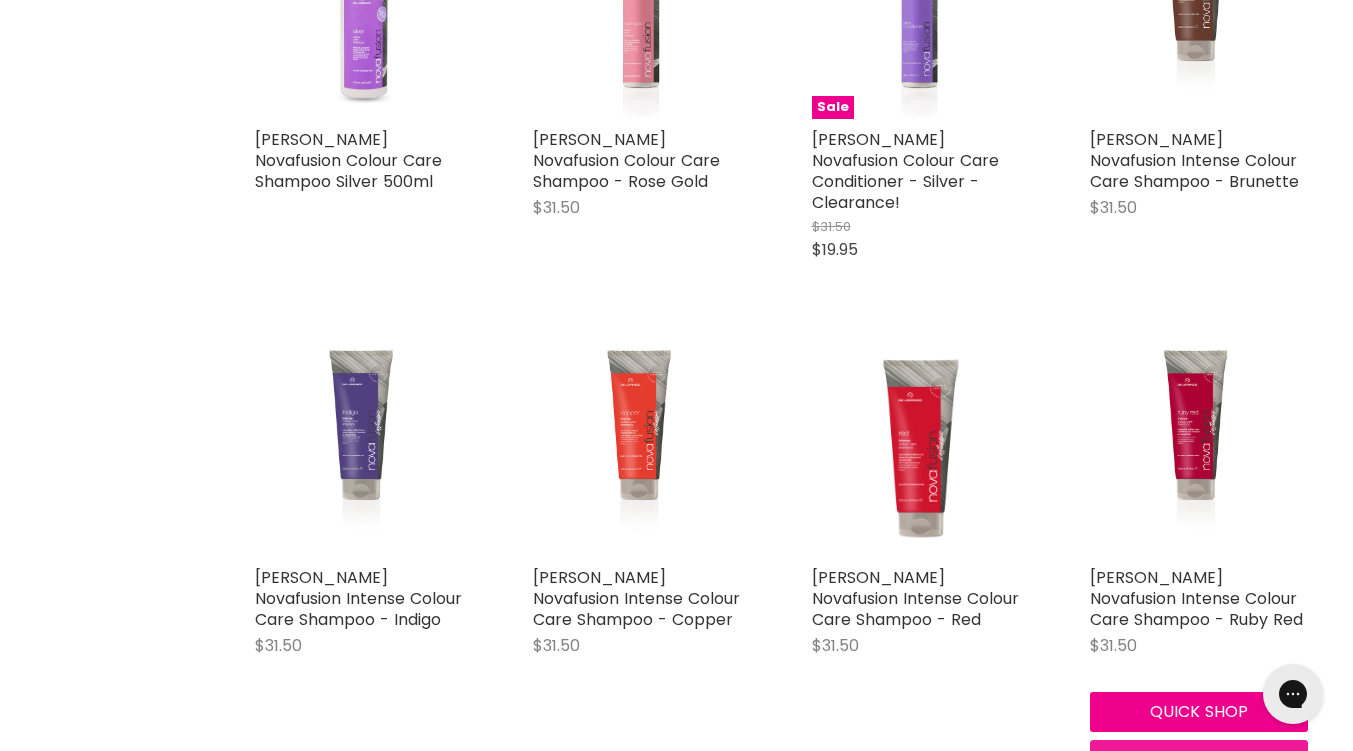 click on "Add to cart" at bounding box center [1198, 759] 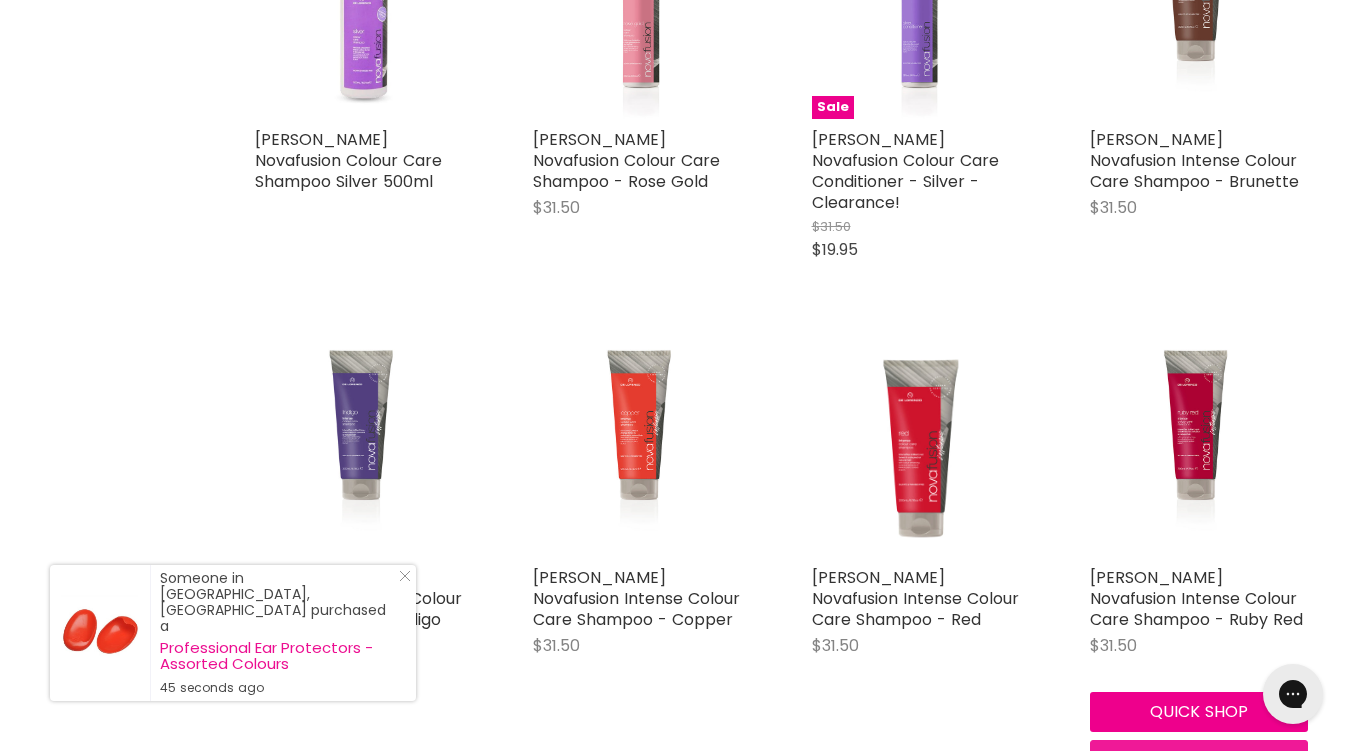 click on "Add to cart" at bounding box center [1198, 759] 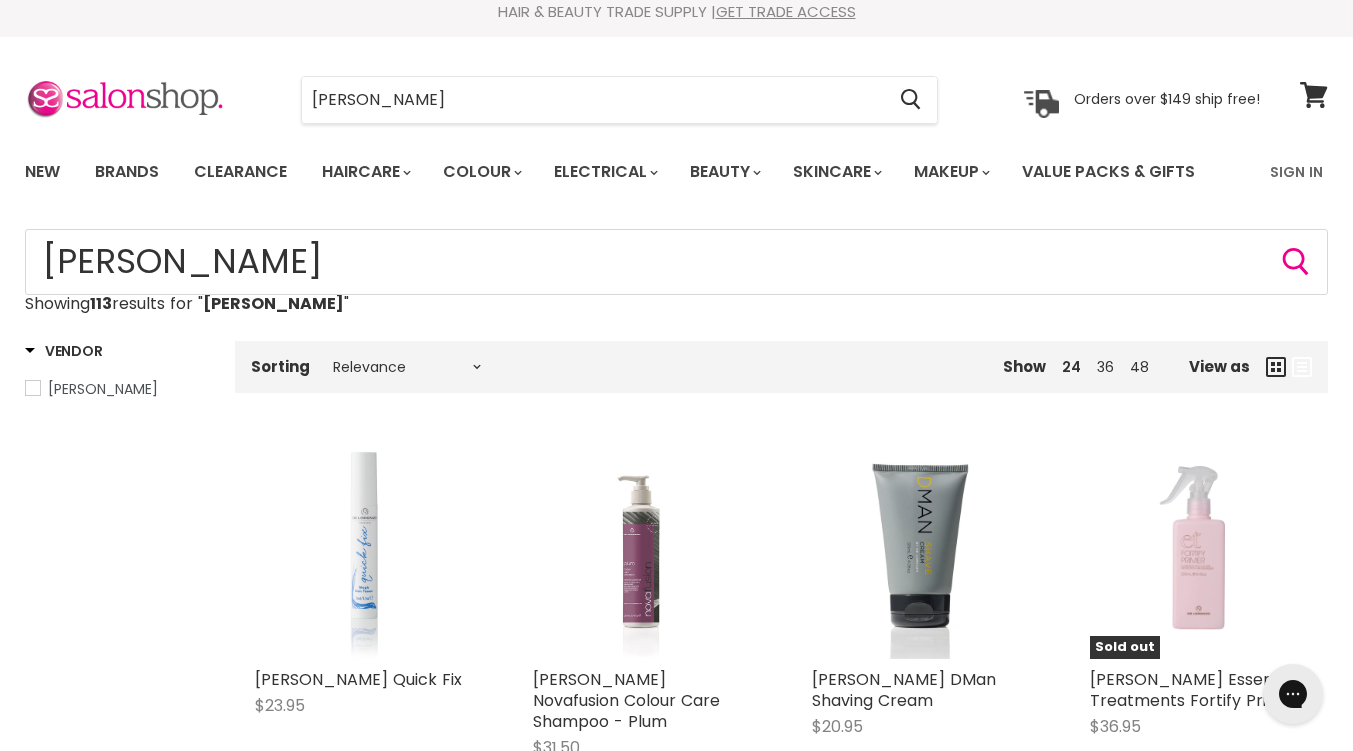 scroll, scrollTop: 0, scrollLeft: 0, axis: both 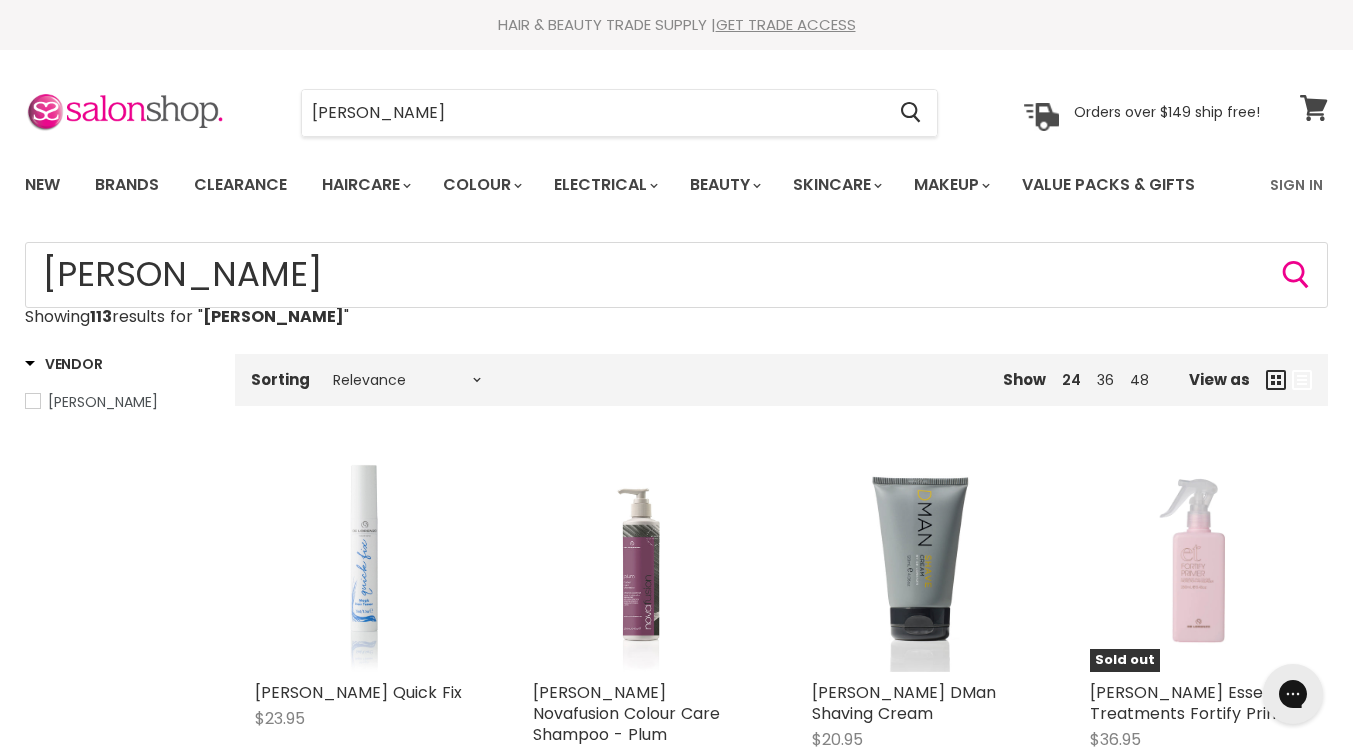 click 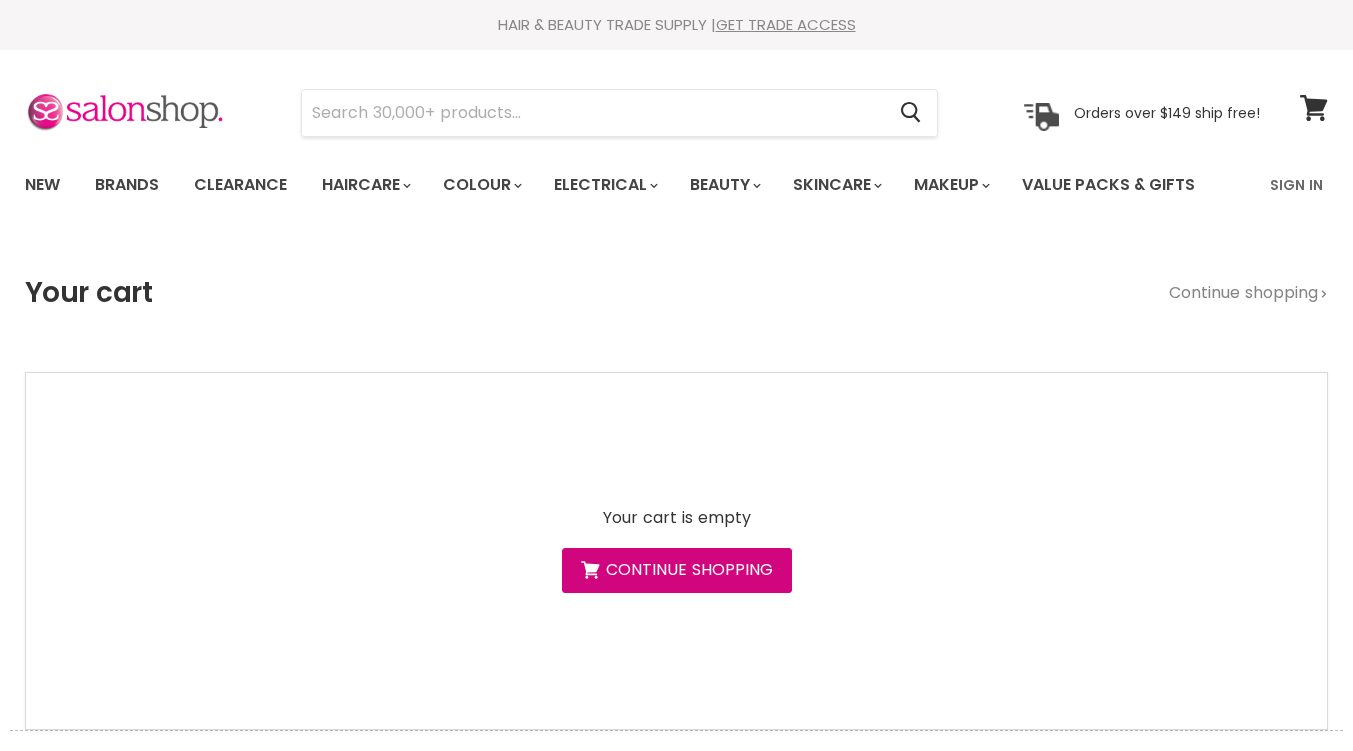 scroll, scrollTop: 0, scrollLeft: 0, axis: both 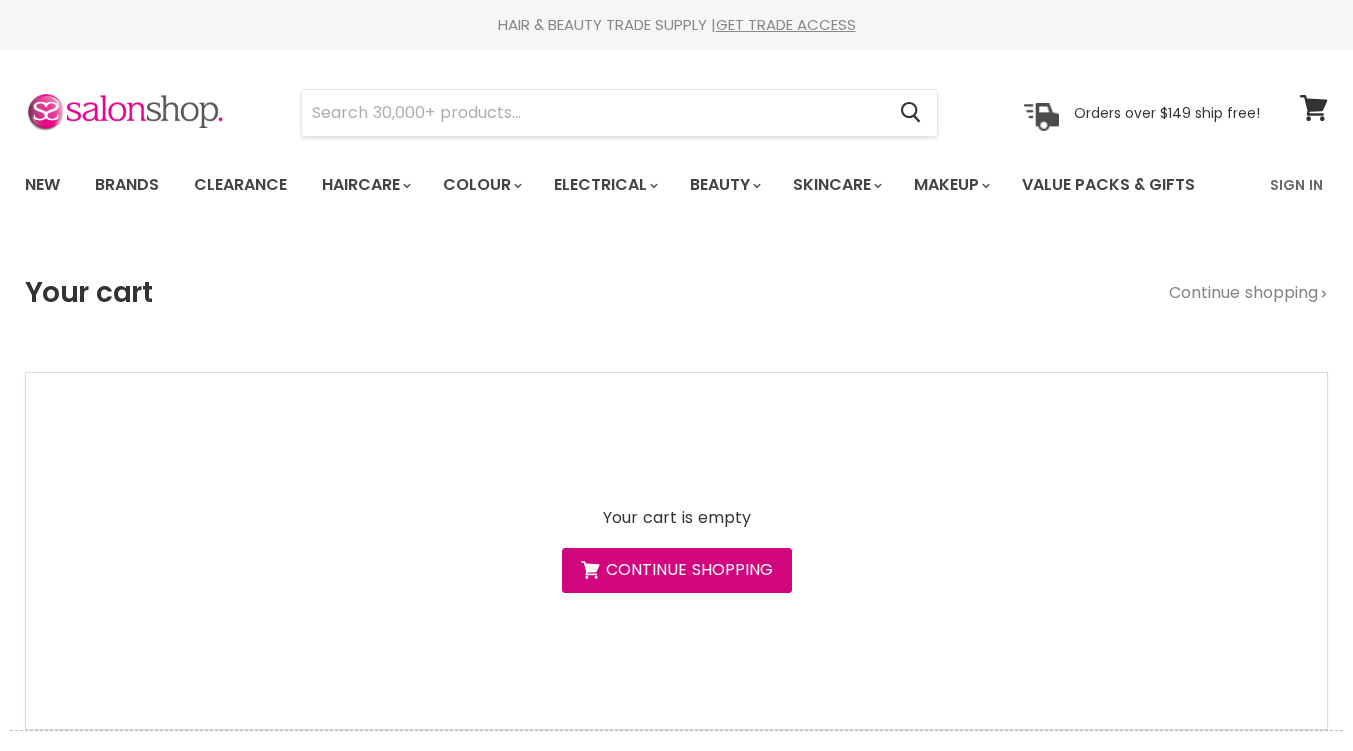 click on "Continue shopping" at bounding box center (677, 570) 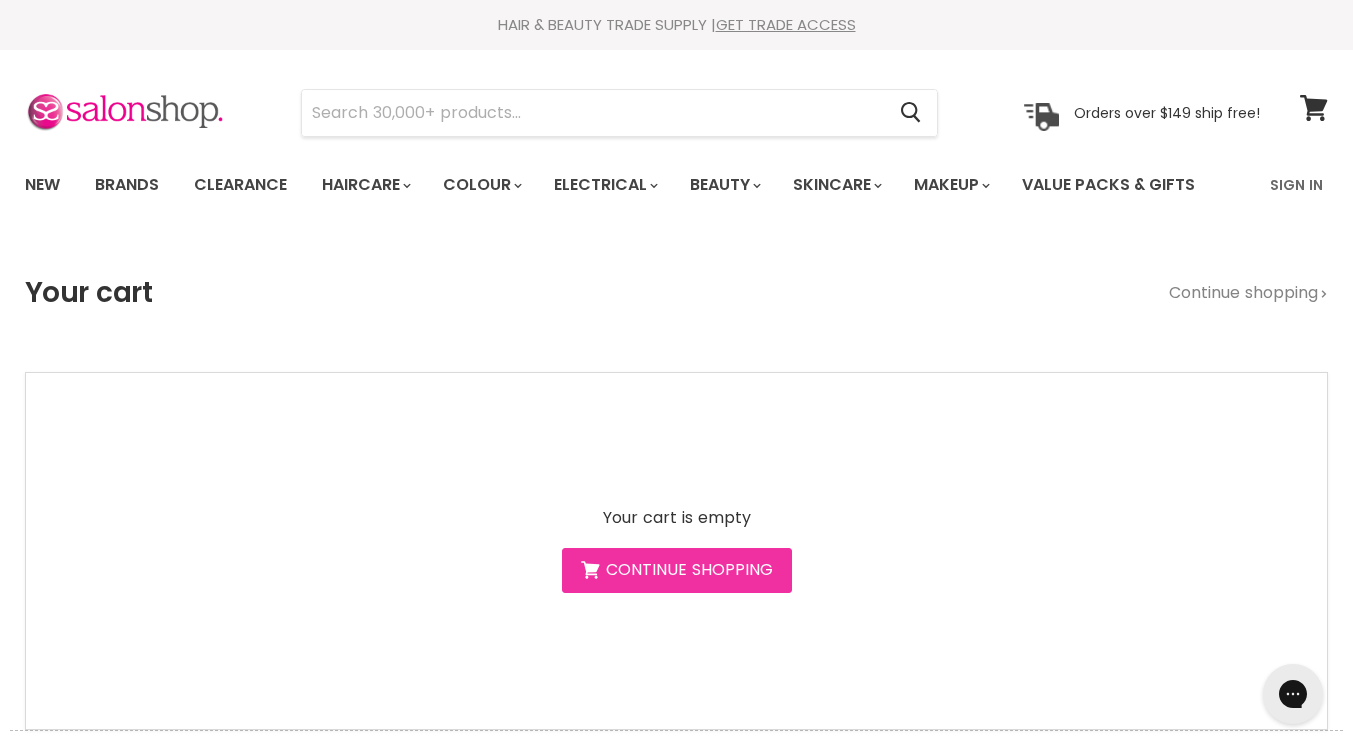 scroll, scrollTop: 0, scrollLeft: 0, axis: both 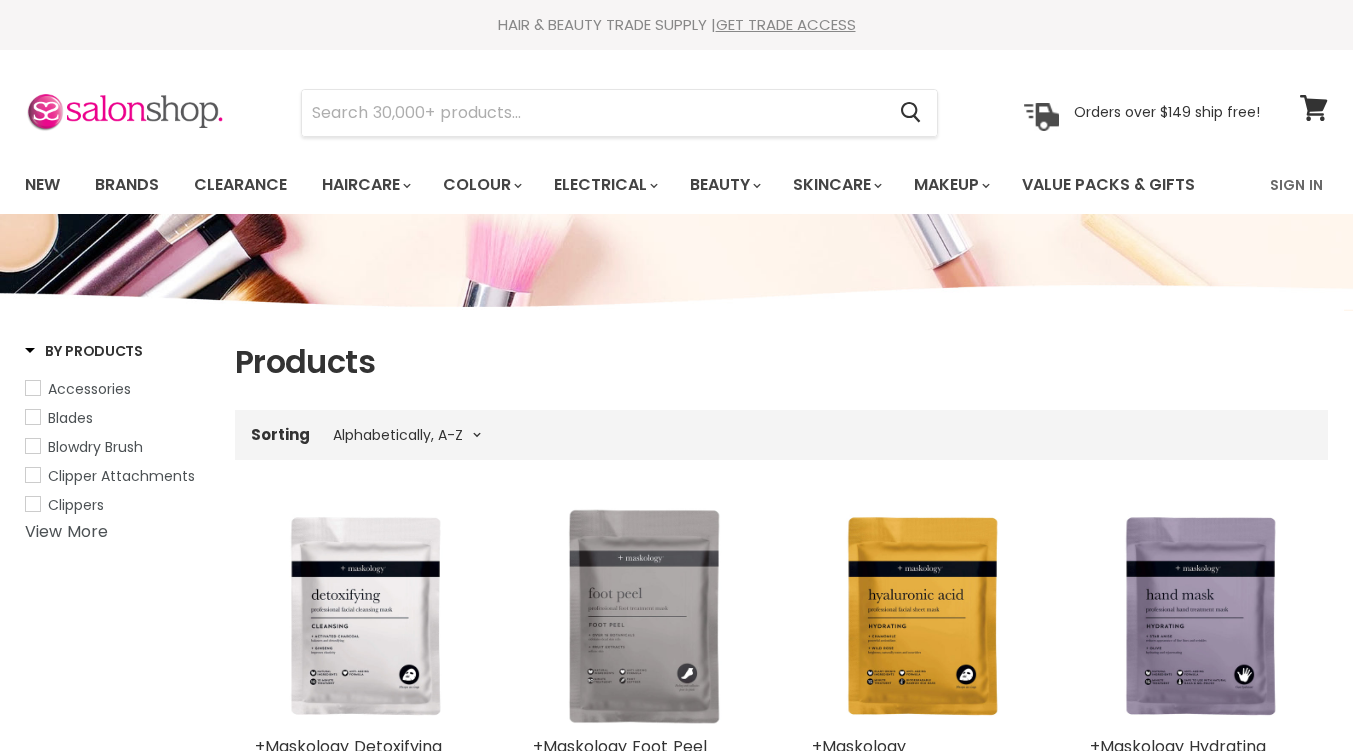 select on "title-ascending" 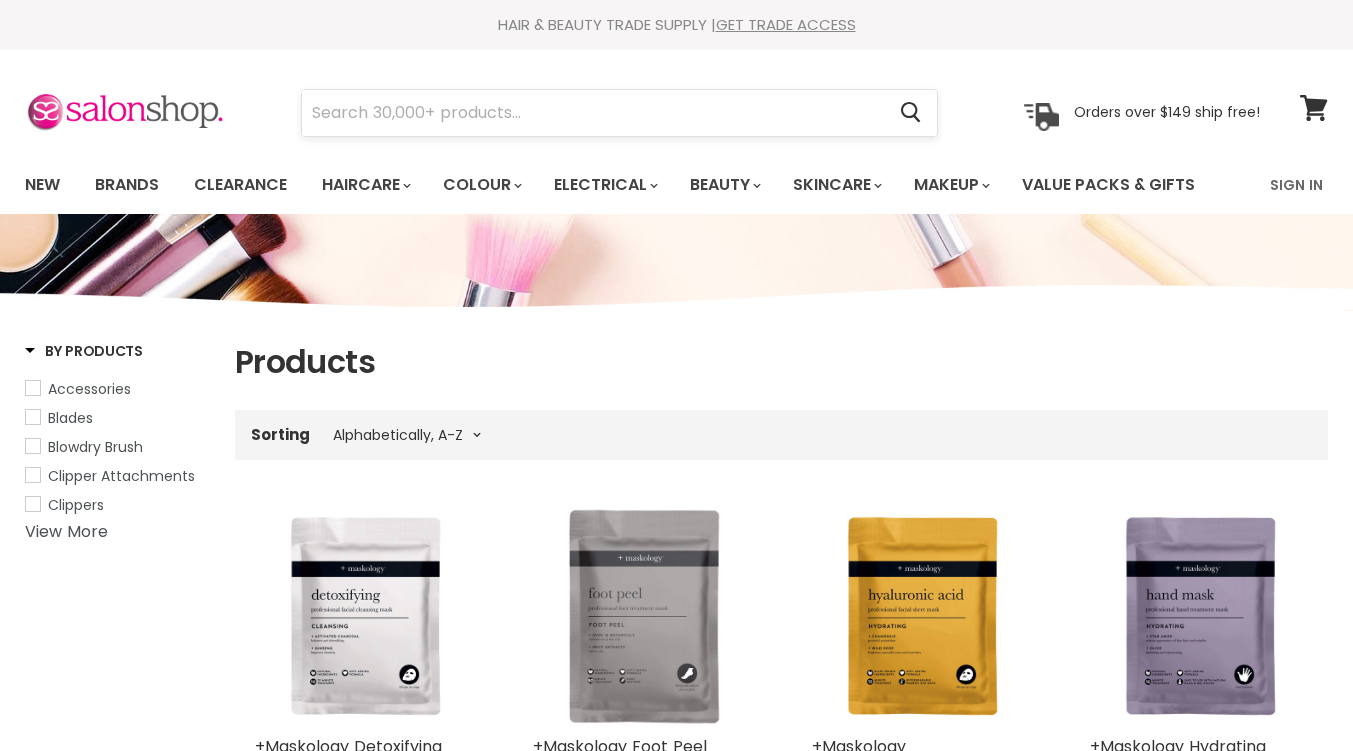 scroll, scrollTop: 0, scrollLeft: 0, axis: both 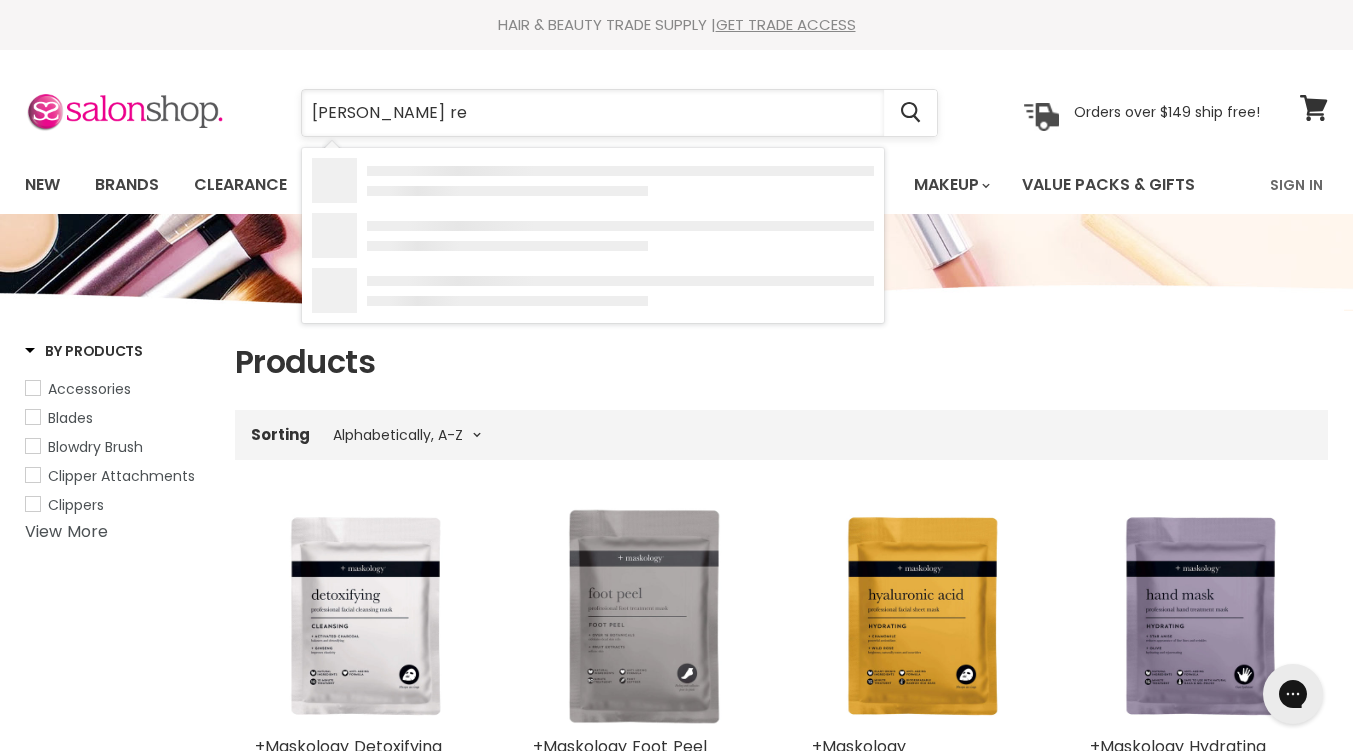 type on "[PERSON_NAME] red" 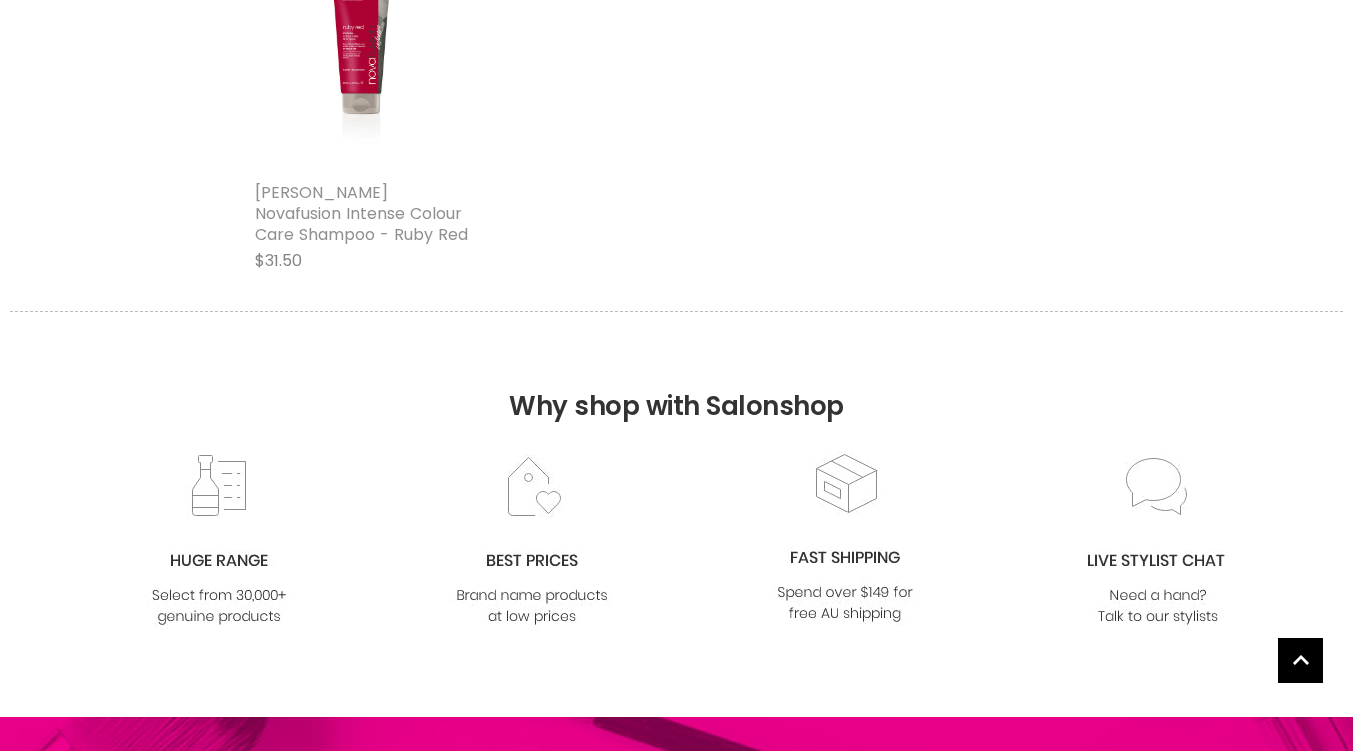 click on "[PERSON_NAME] Novafusion Intense Colour Care Shampoo - Ruby Red" at bounding box center (361, 213) 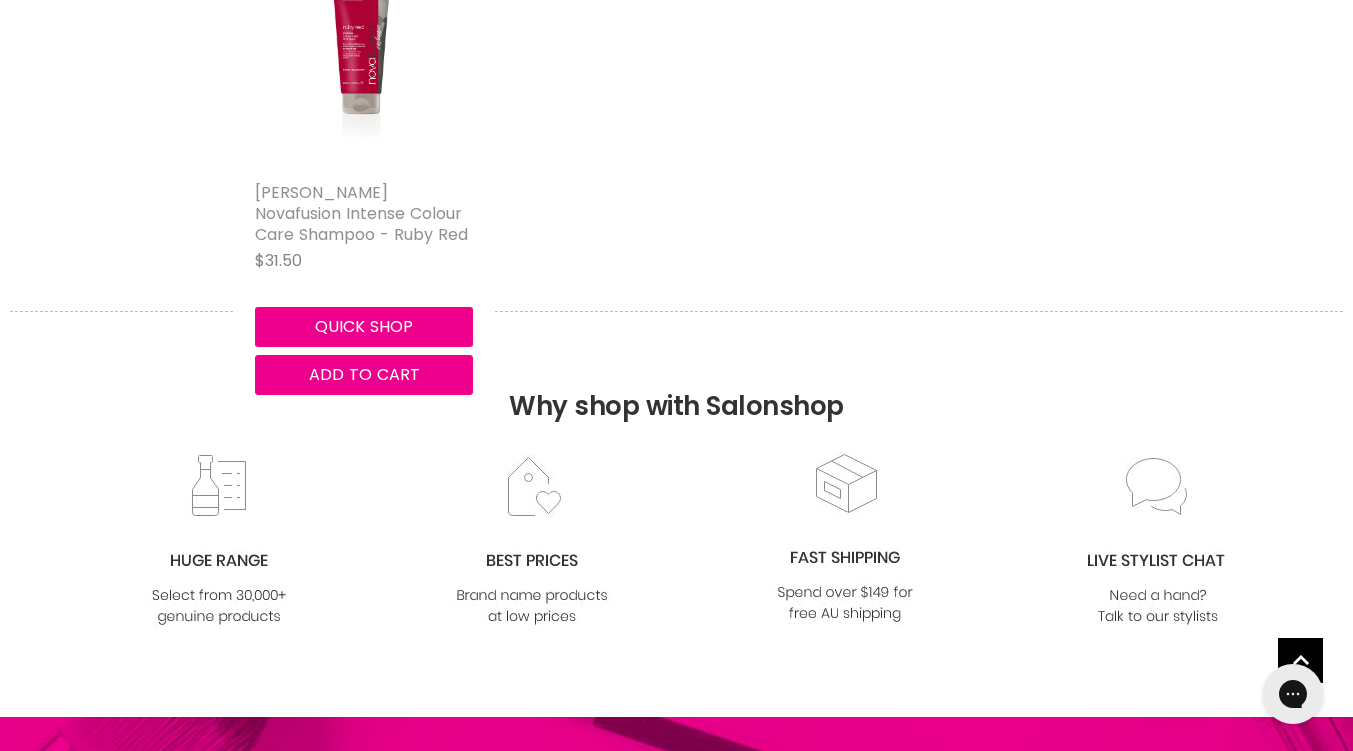 scroll, scrollTop: 0, scrollLeft: 0, axis: both 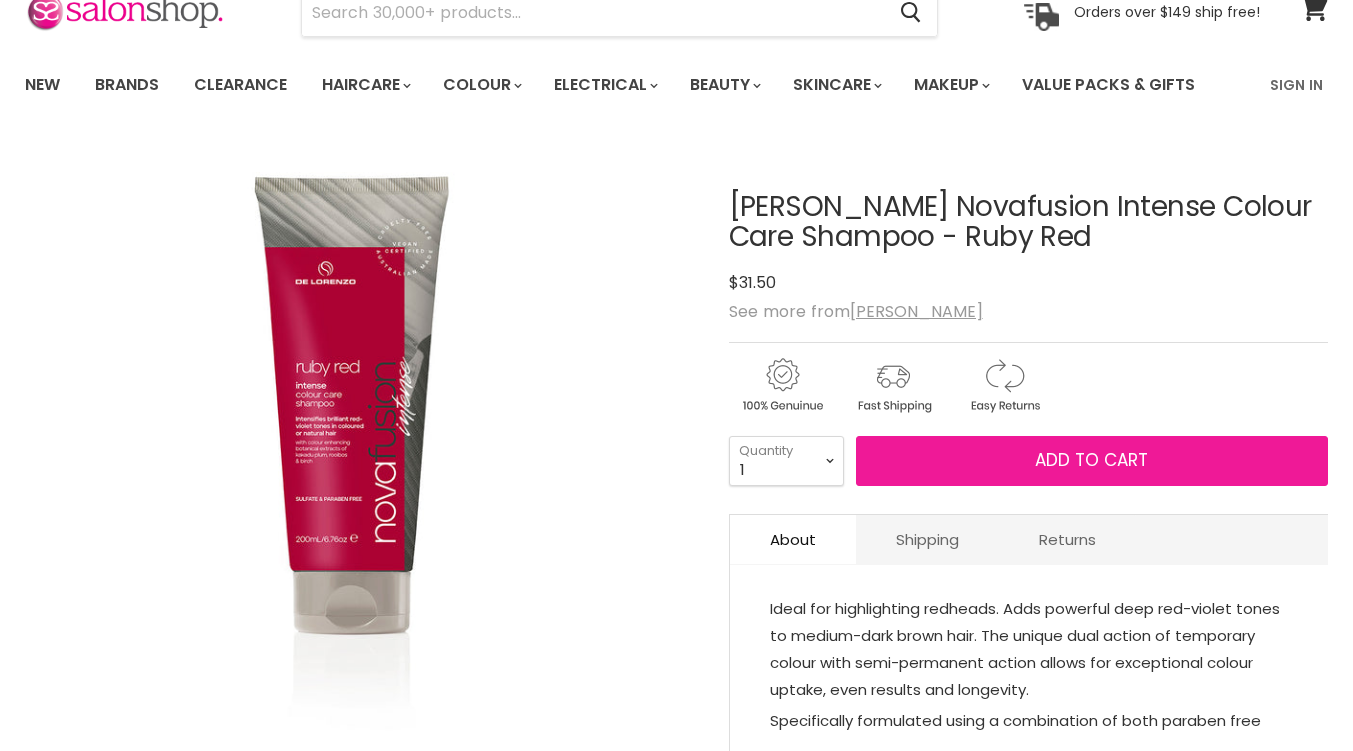 click on "Add to cart" at bounding box center (1092, 461) 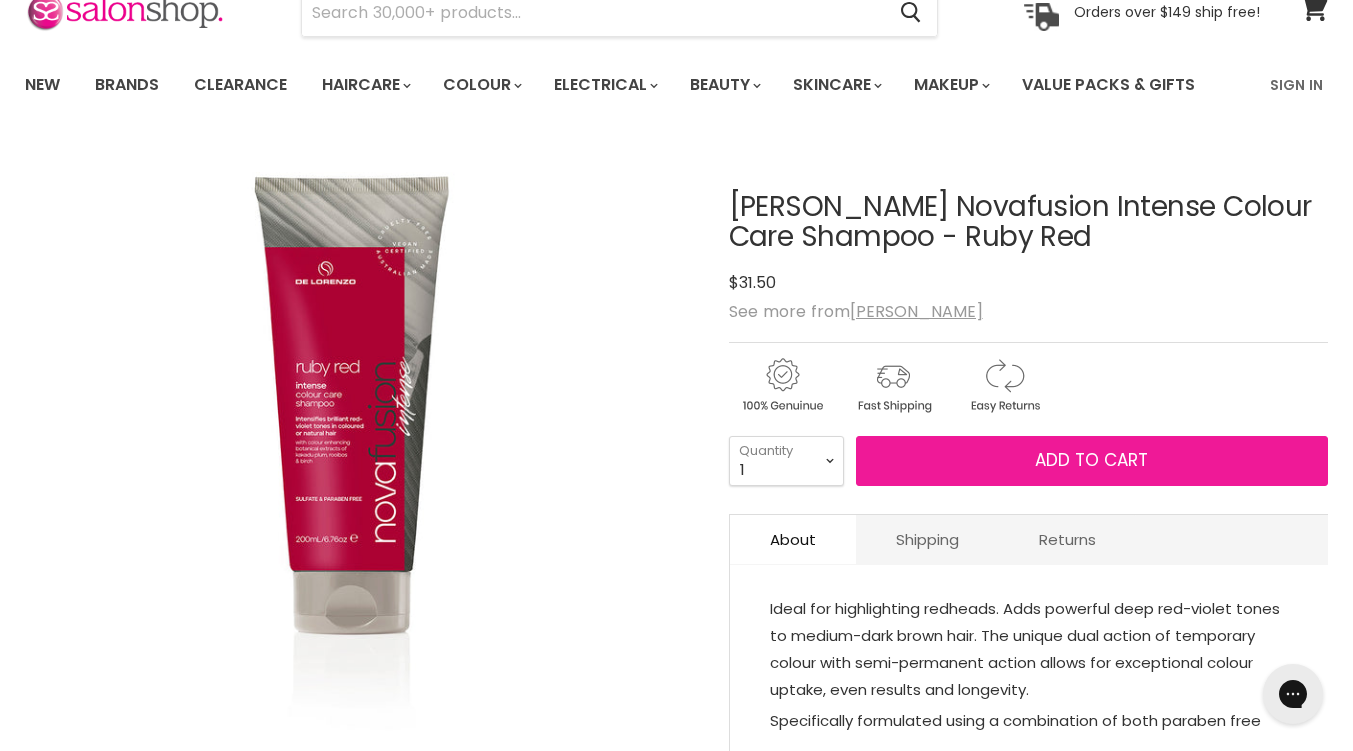 scroll, scrollTop: 0, scrollLeft: 0, axis: both 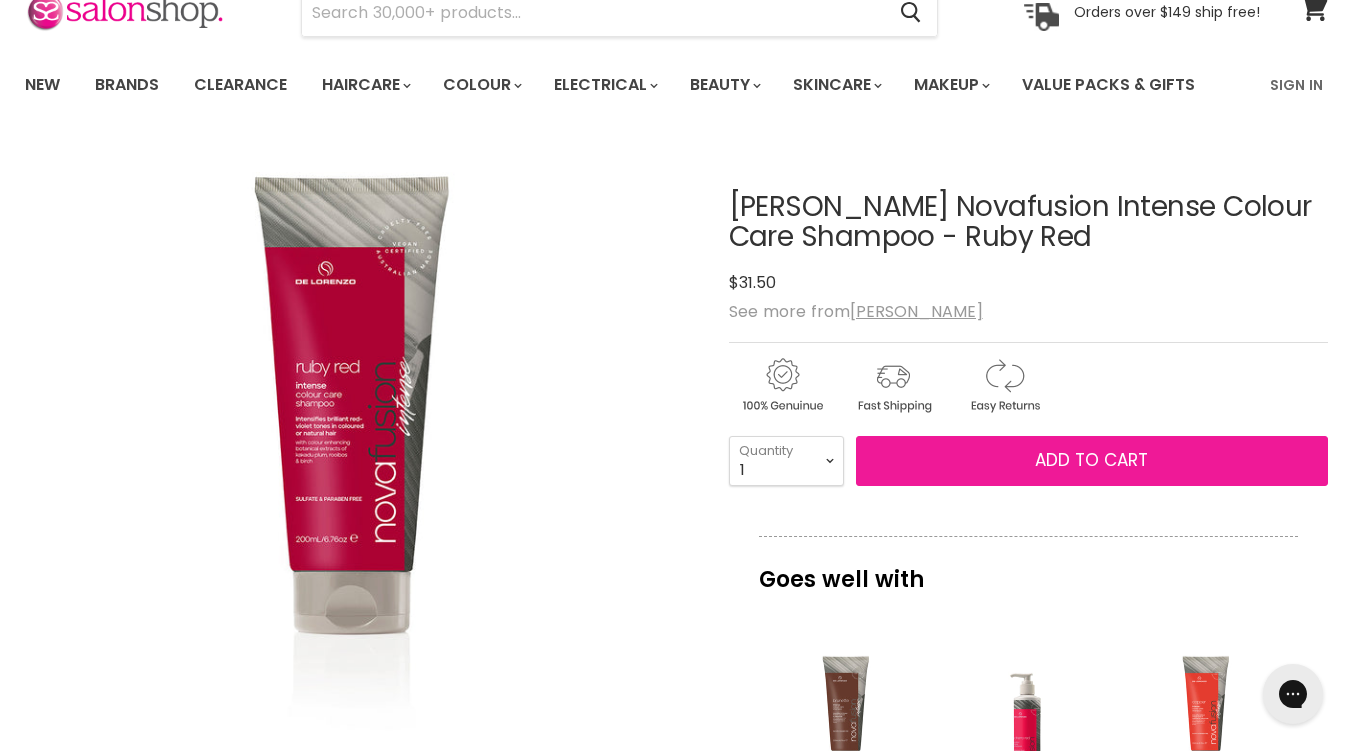 click on "Add to cart" at bounding box center (1091, 460) 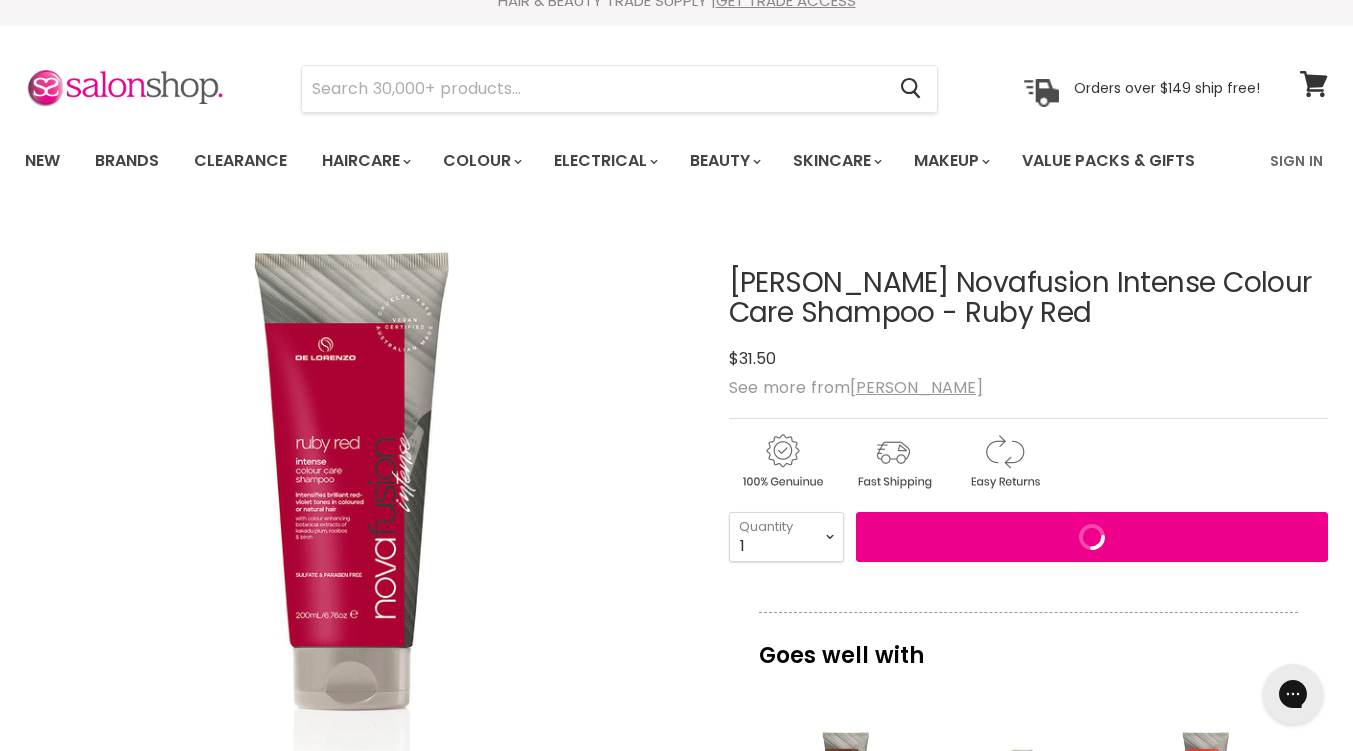 scroll, scrollTop: 0, scrollLeft: 0, axis: both 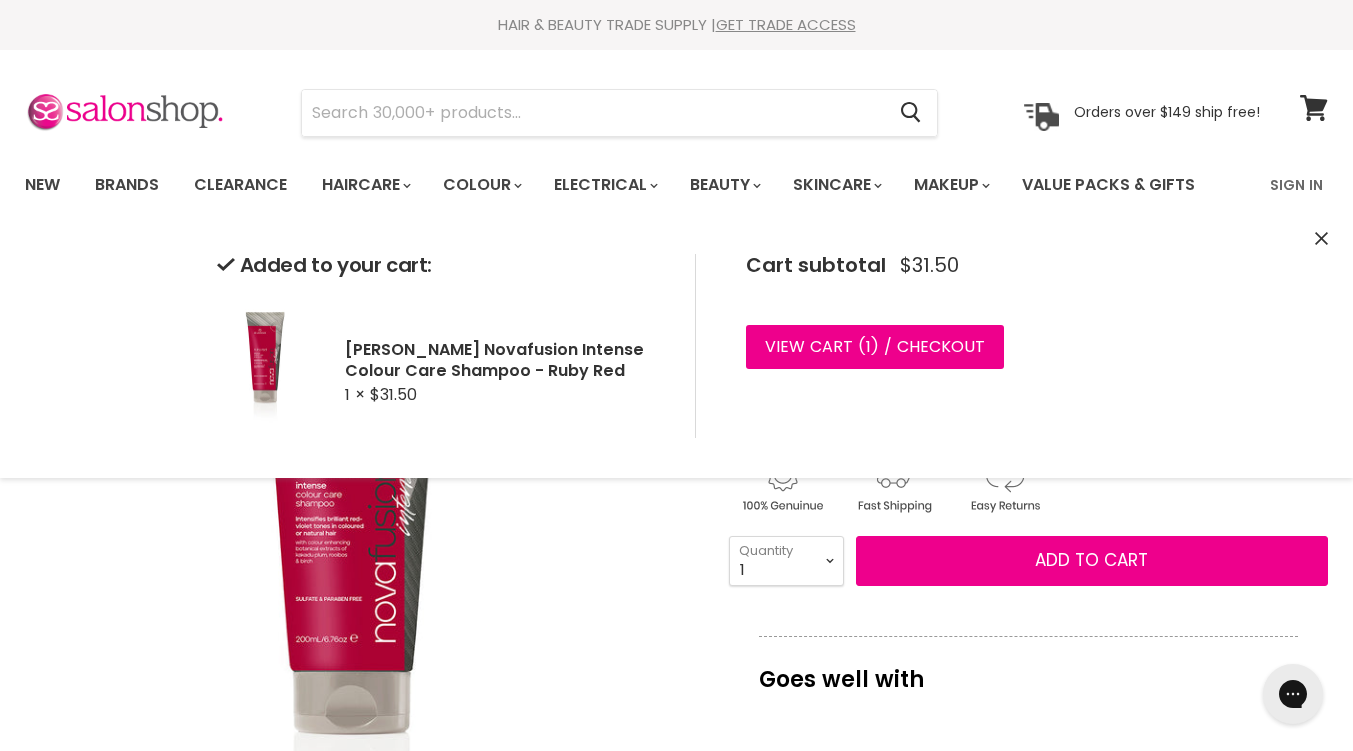 click 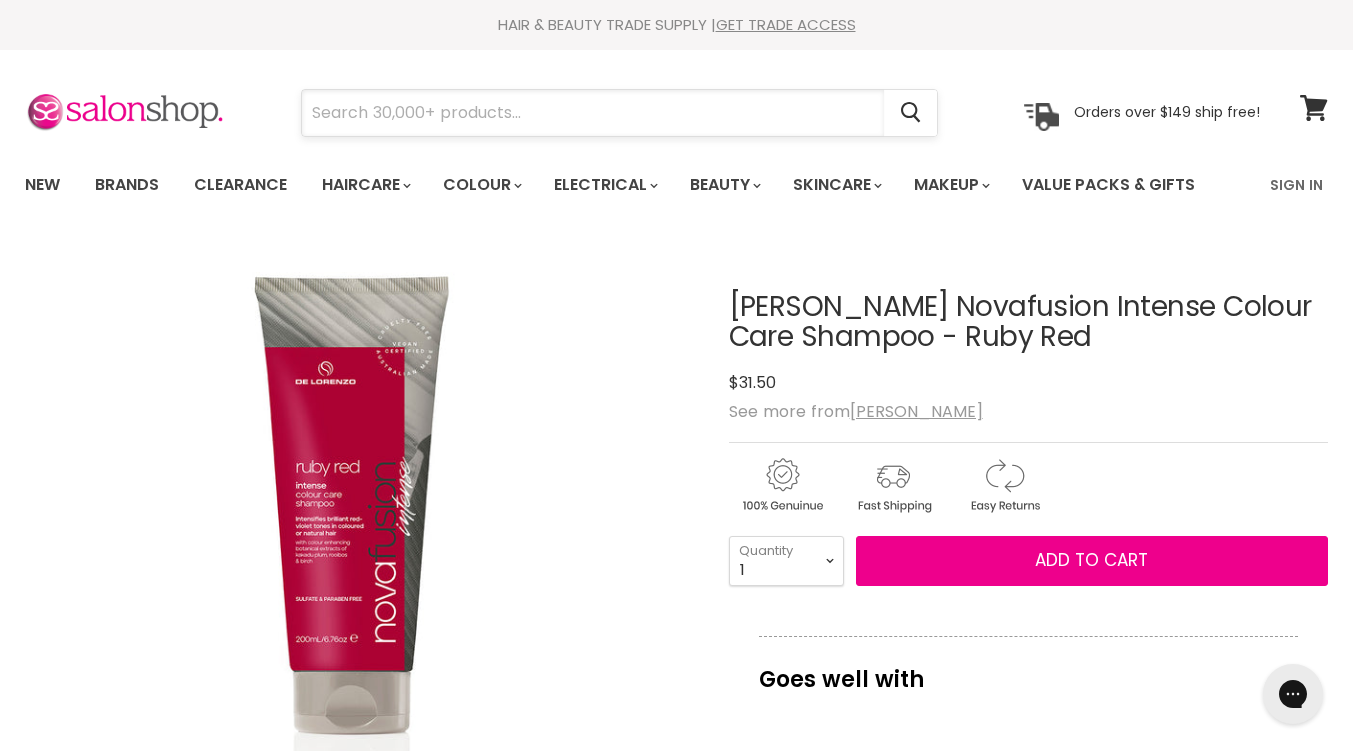 click at bounding box center (593, 113) 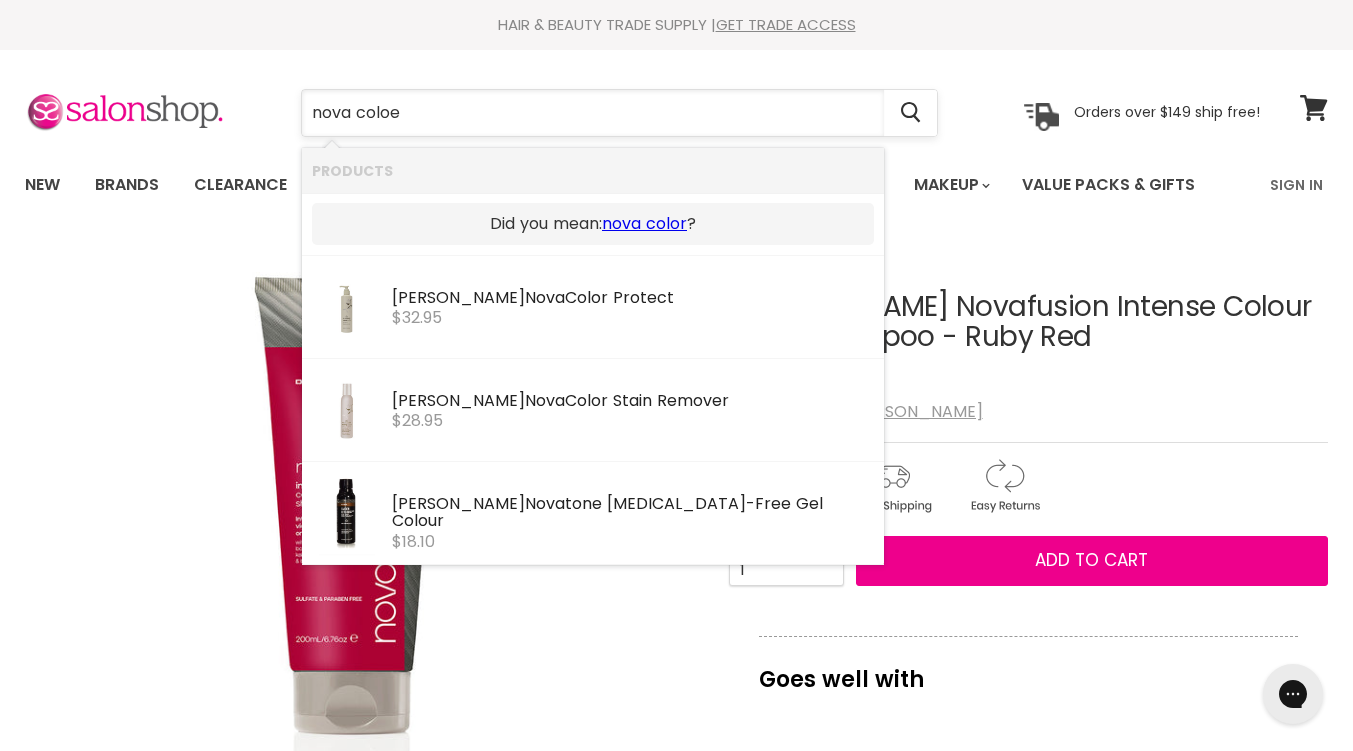 type on "nova colo" 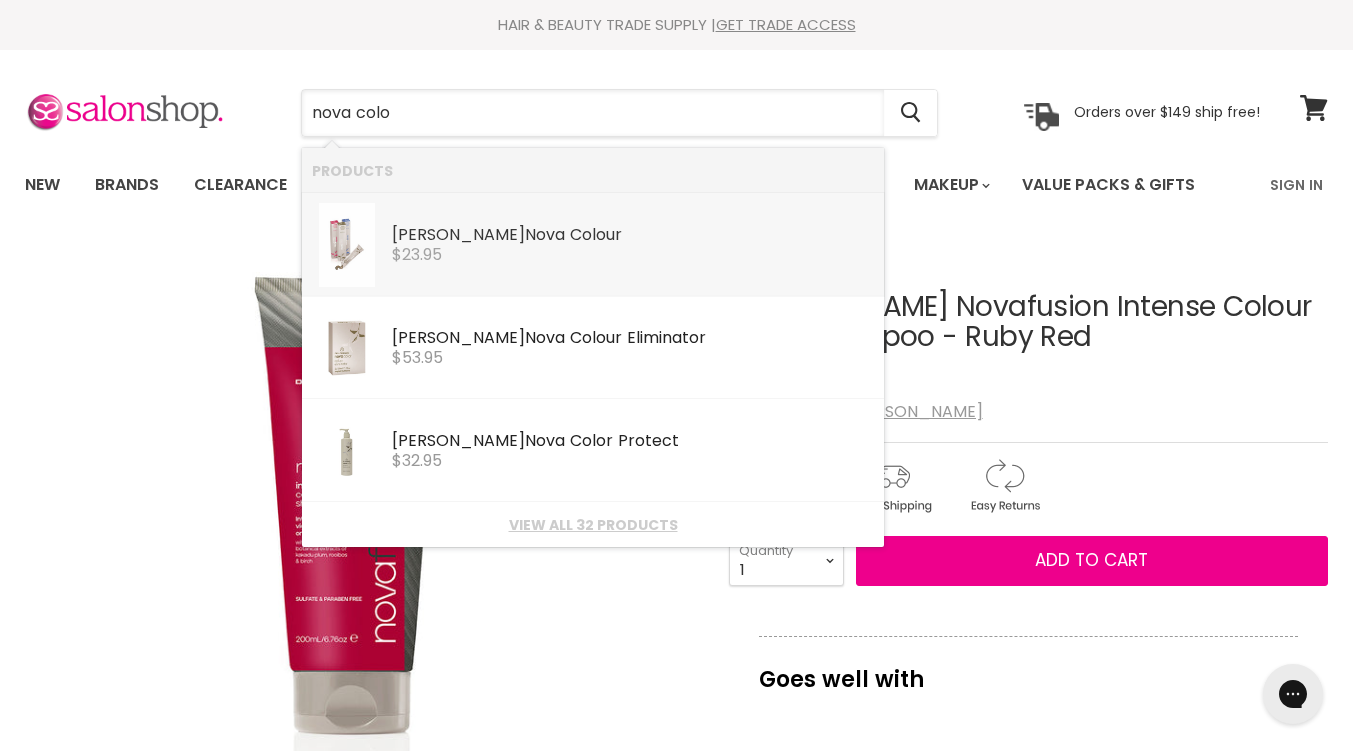 click on "Nova" at bounding box center [545, 234] 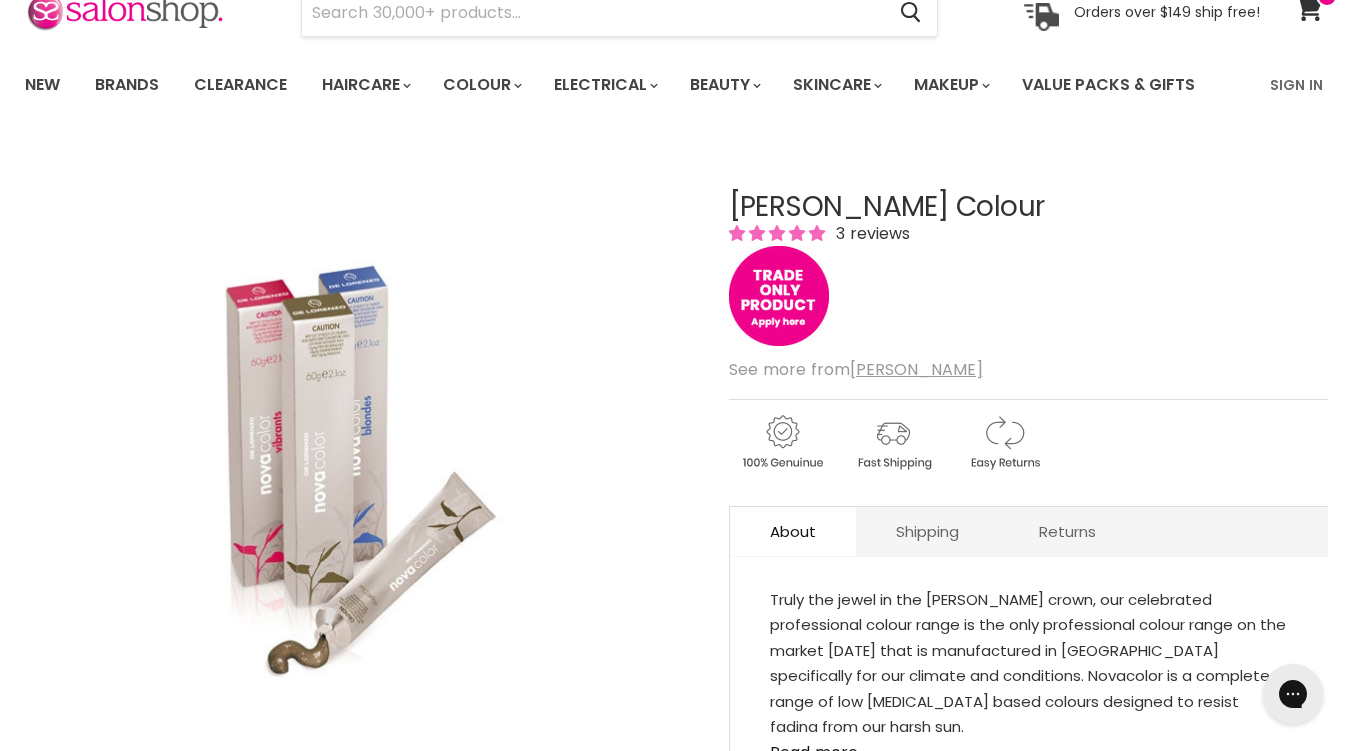 scroll, scrollTop: 0, scrollLeft: 0, axis: both 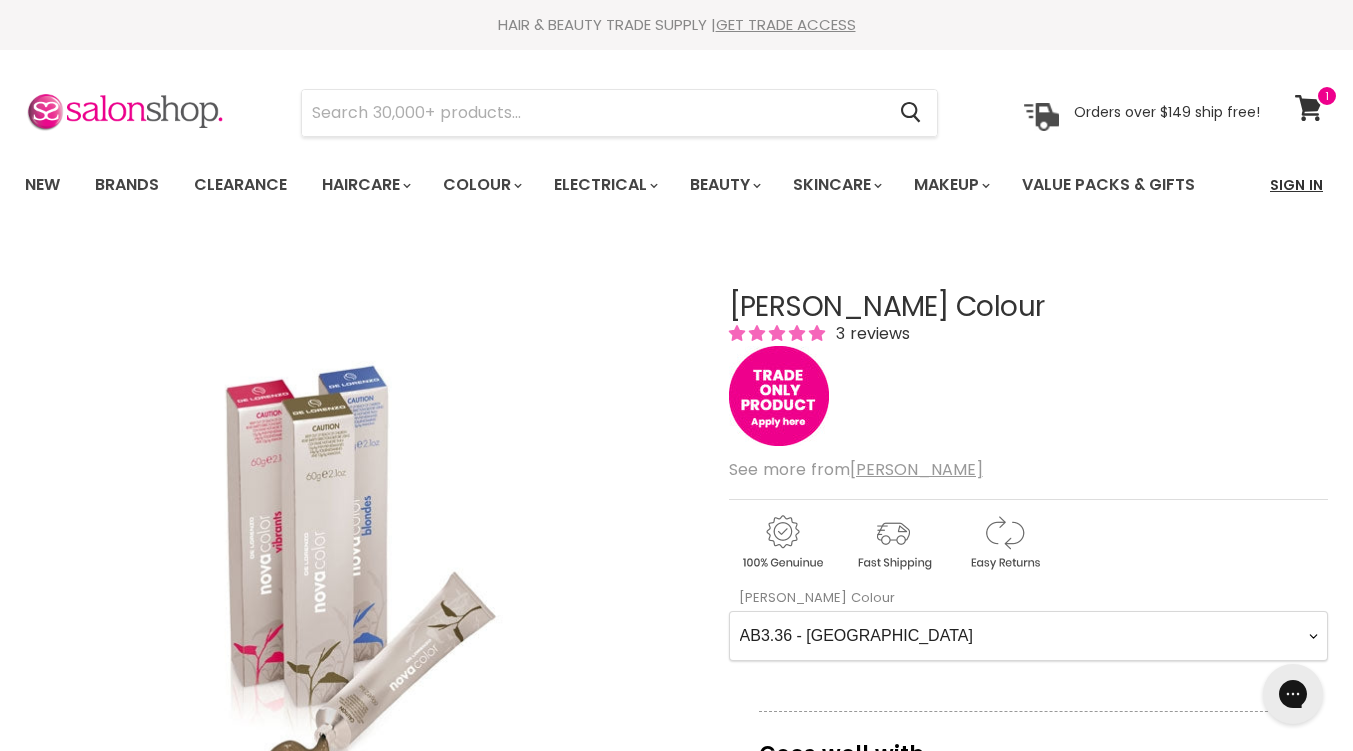 click on "Sign In" at bounding box center (1296, 185) 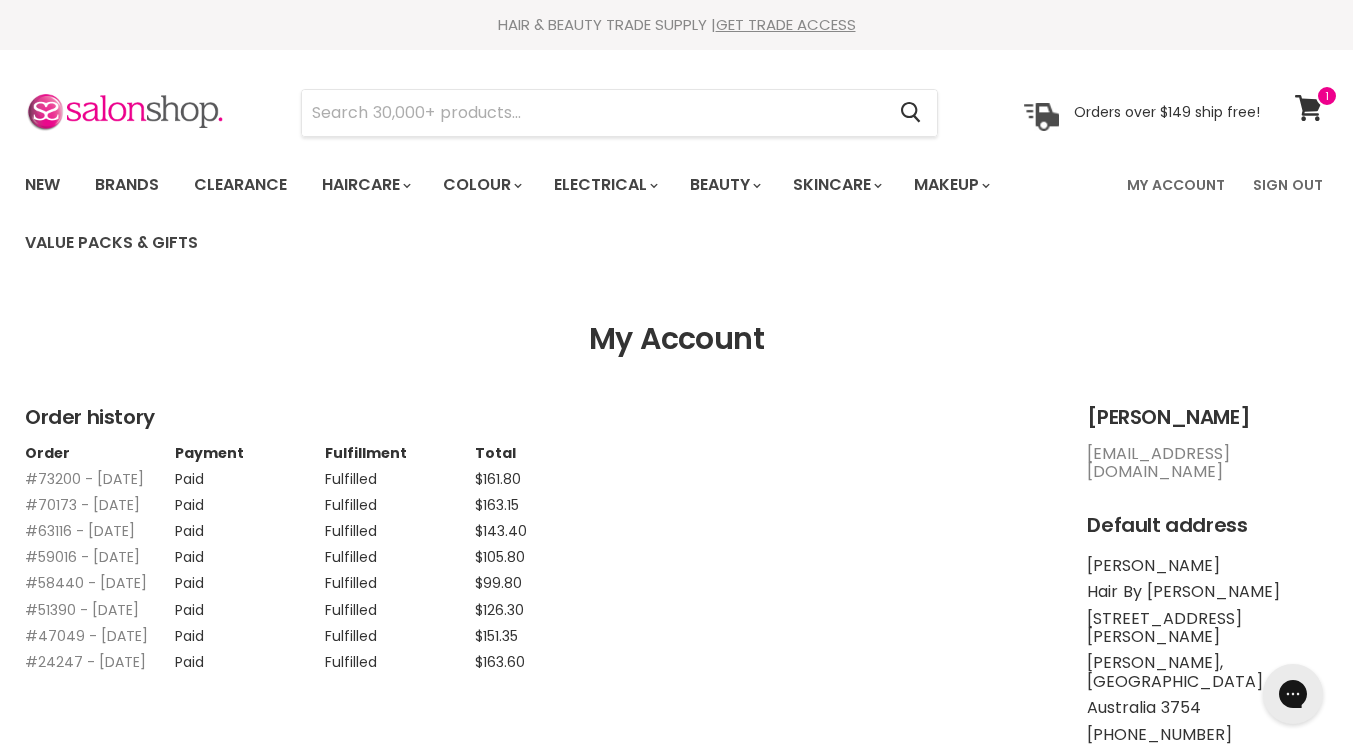 scroll, scrollTop: 0, scrollLeft: 0, axis: both 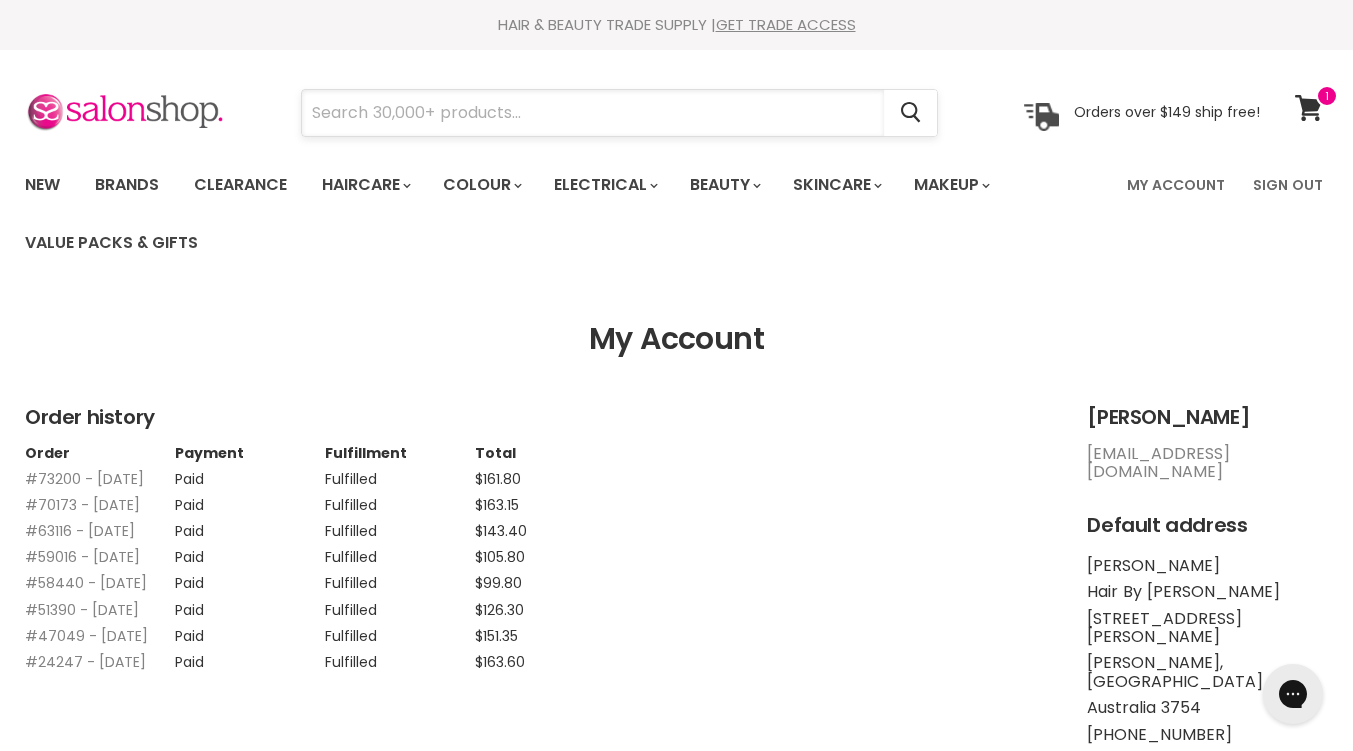 click at bounding box center (593, 113) 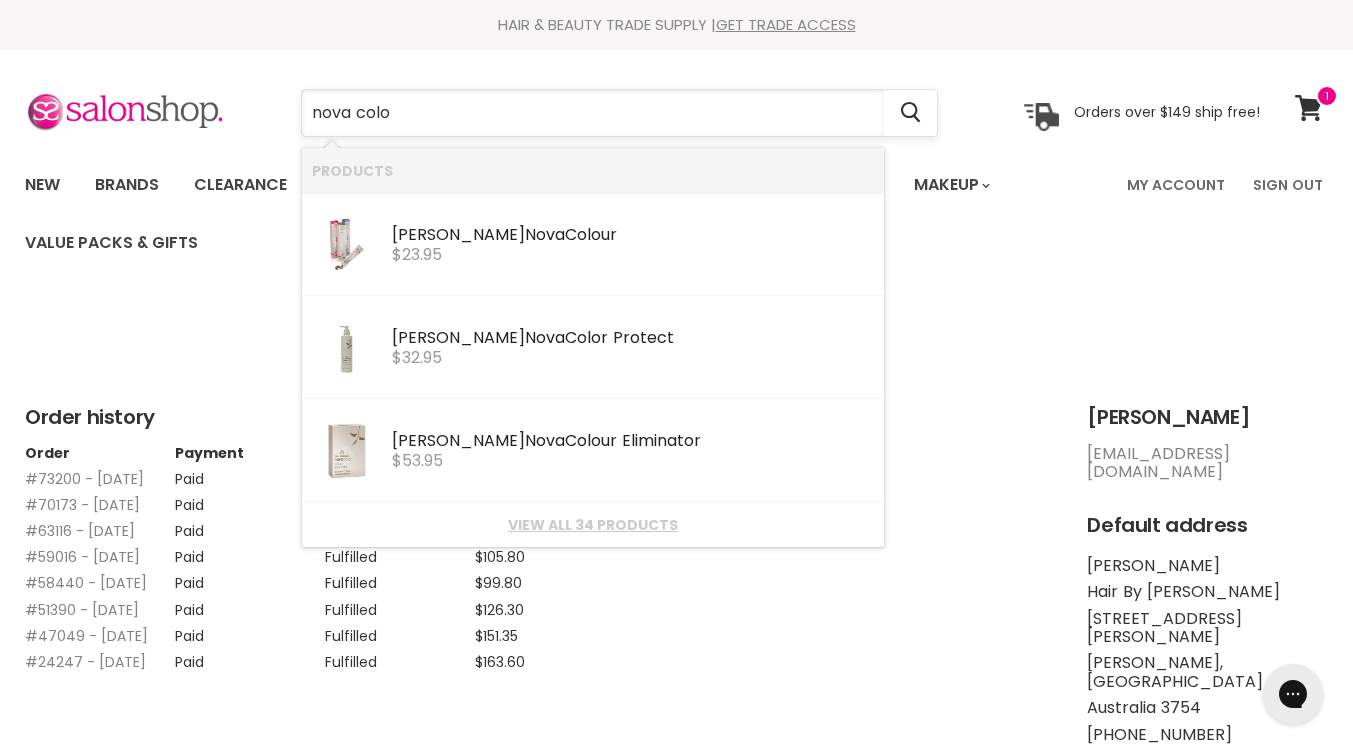 type on "nova color" 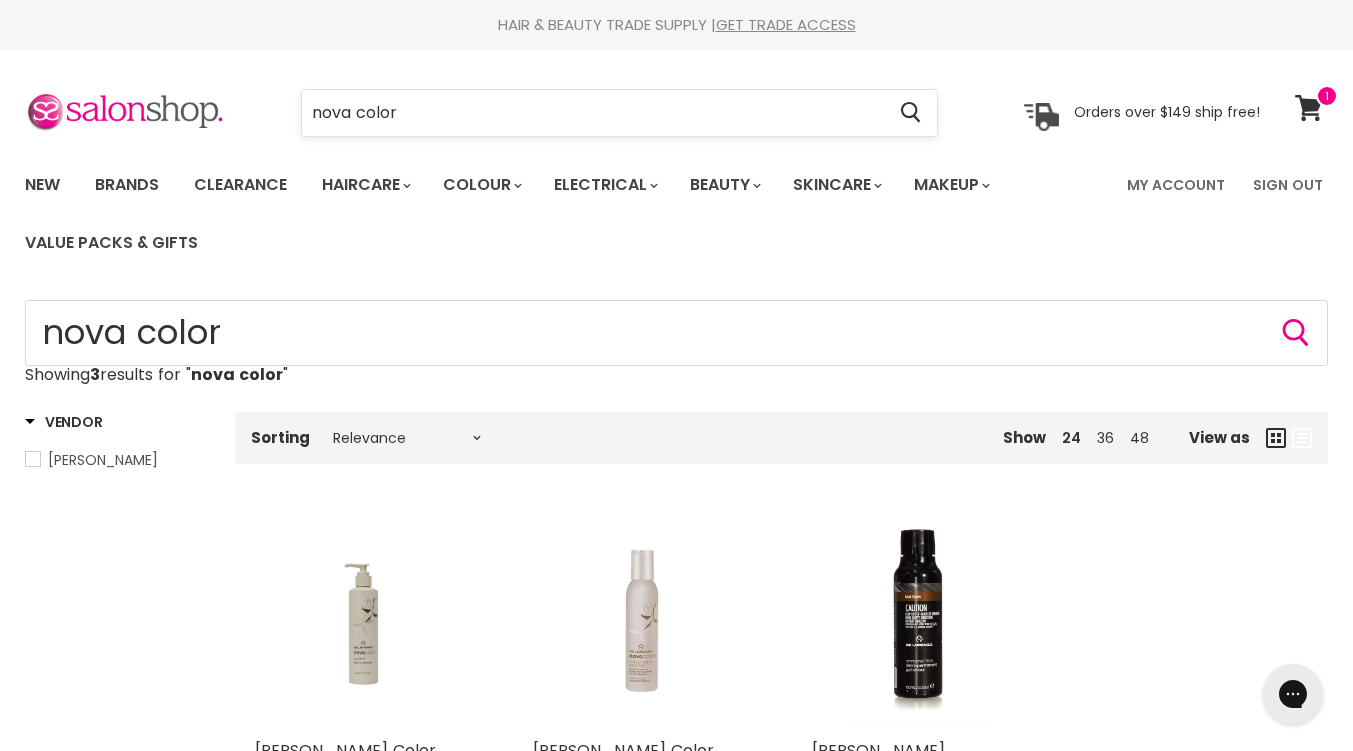 scroll, scrollTop: 0, scrollLeft: 0, axis: both 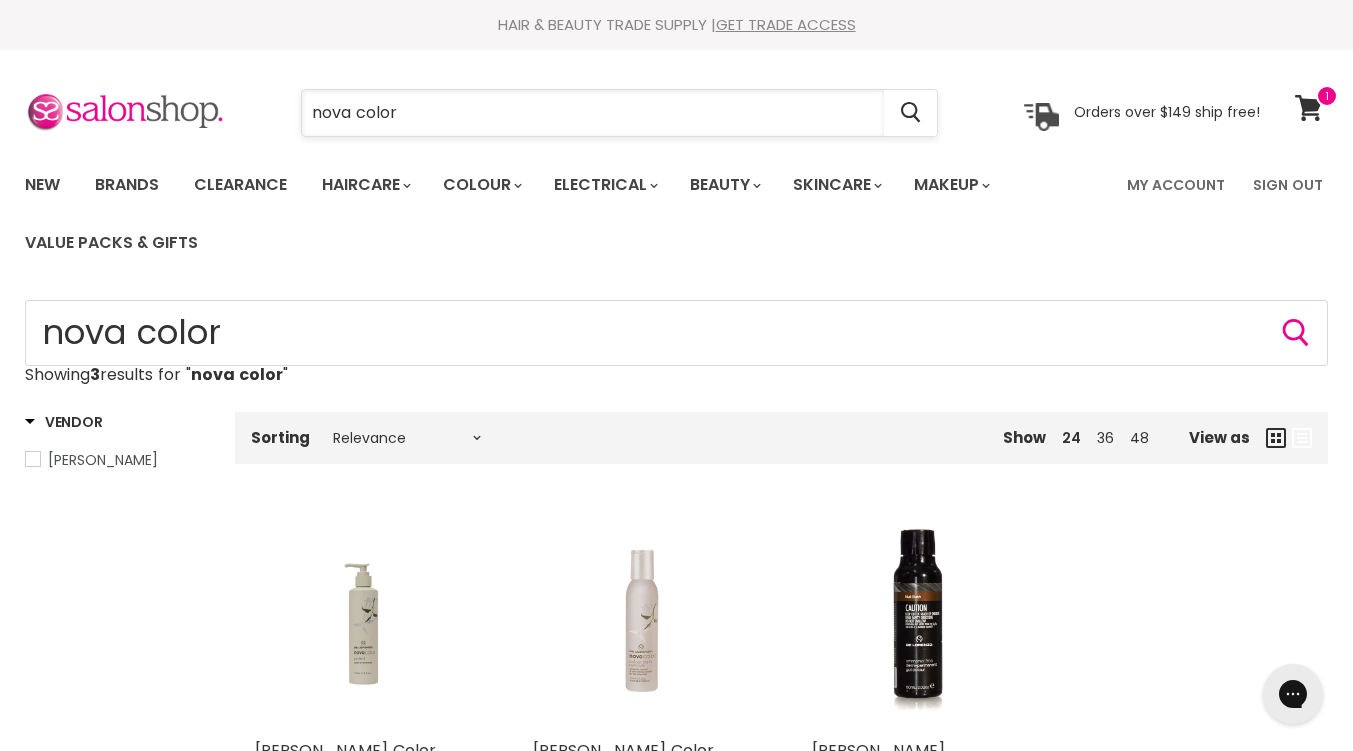 click on "nova color" at bounding box center [593, 113] 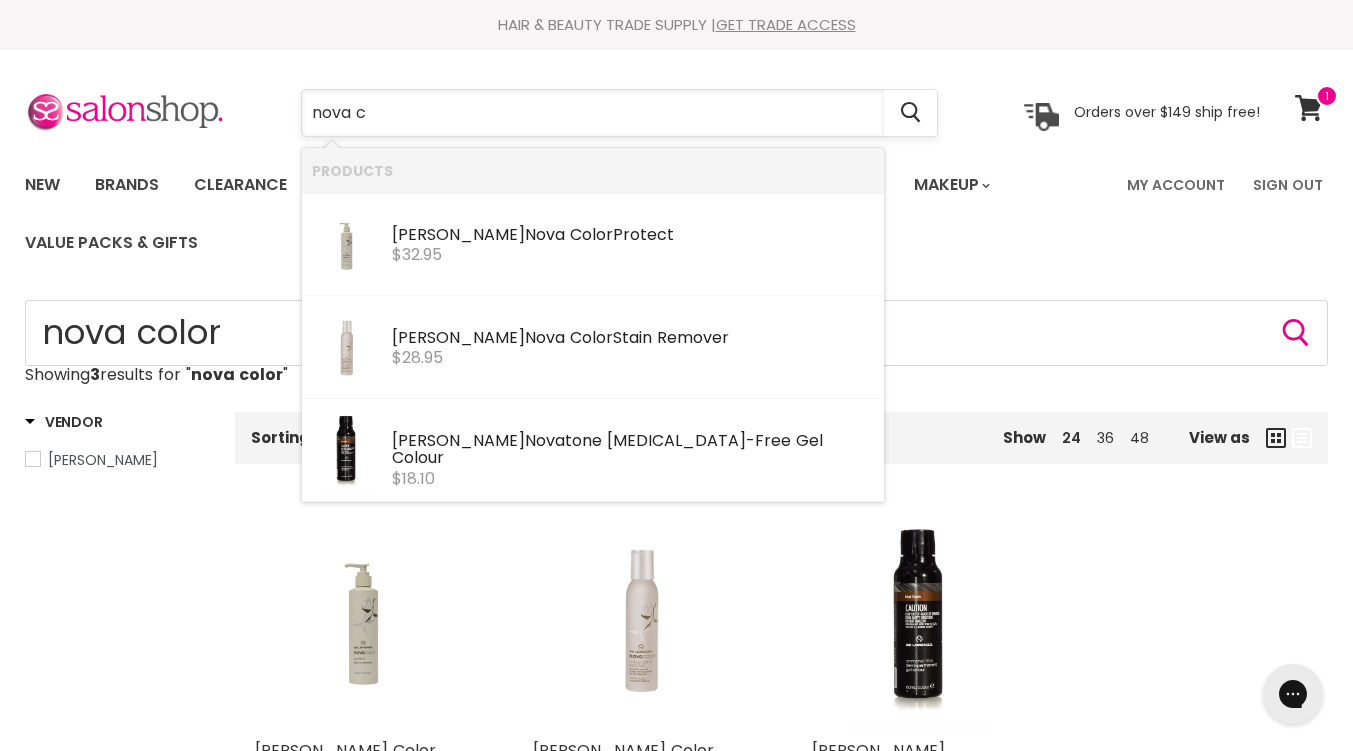 type on "nova" 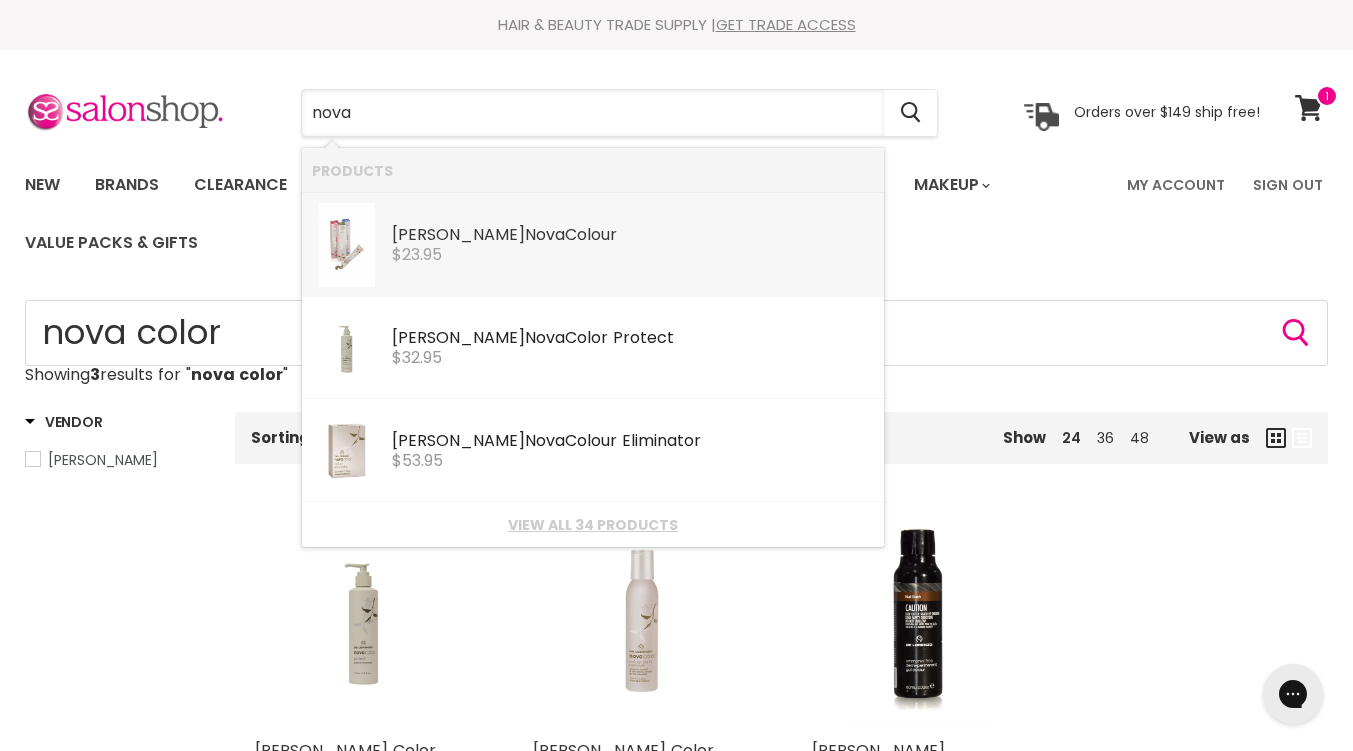 click on "$23.95" at bounding box center [633, 255] 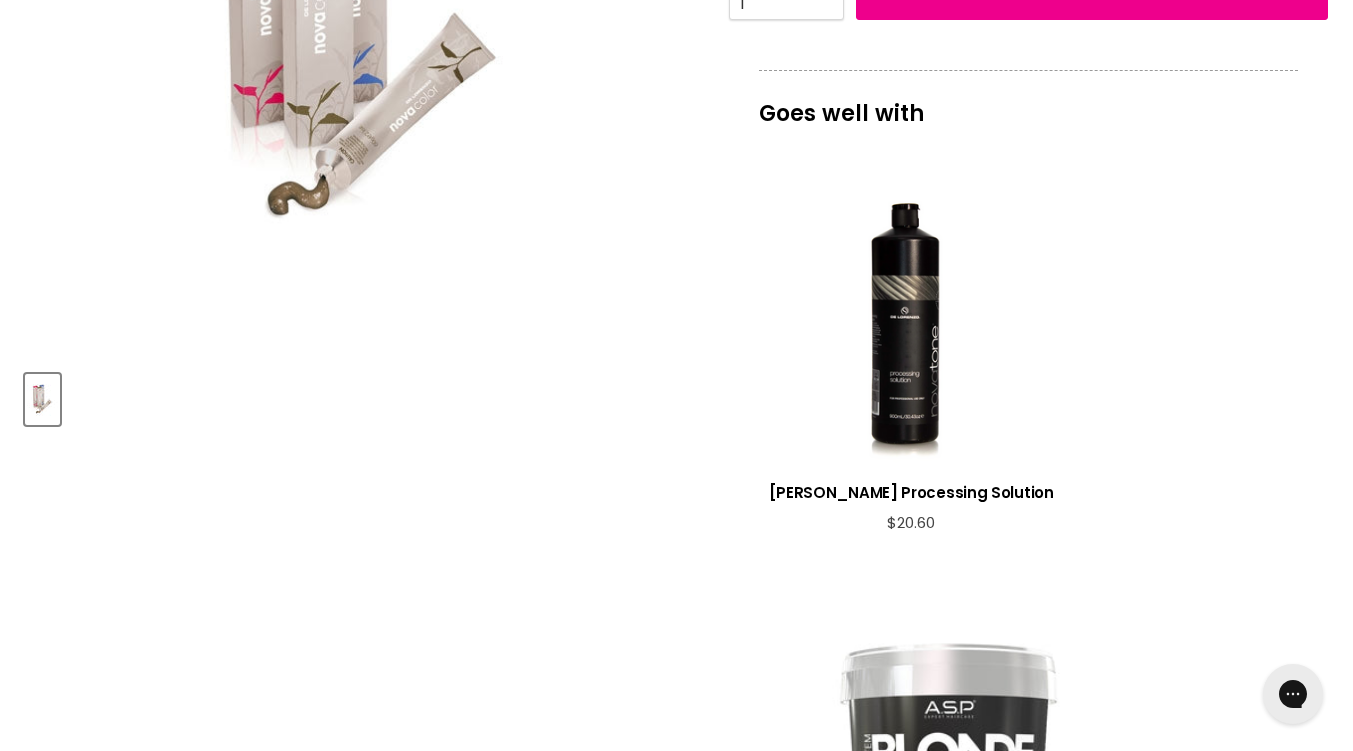 scroll, scrollTop: 0, scrollLeft: 0, axis: both 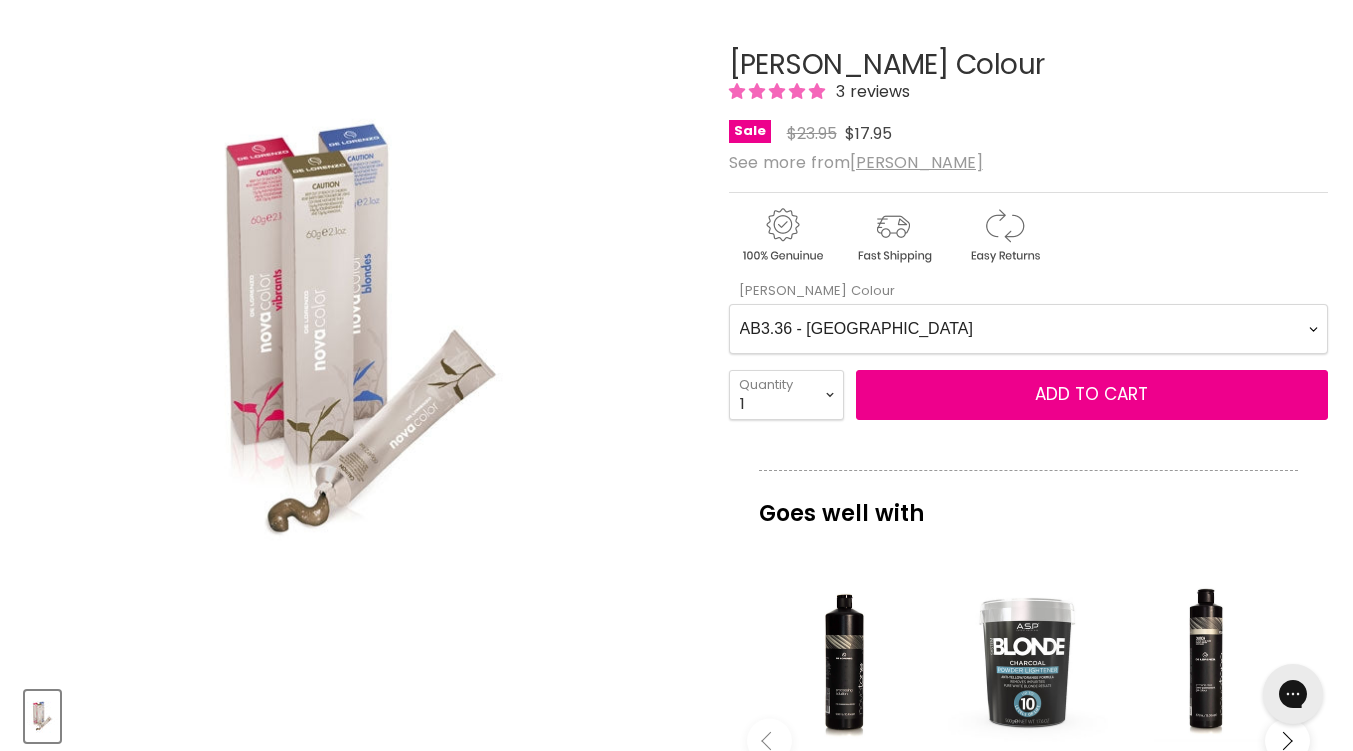 click on "AB3.36 - Auburn AB4.36 - Light Auburn AB5.36 - Dark Auburn Blonde AB6.36 - Medium Auburn Blonde AB7.36 - Light Auburn Blonde AB8.36 - Very Light Auburn Blonde AB9.36 - Extra Light Auburn Blonde AB10.36 - Ultra Light Auburn Blonde B5.32 - Dark Beige Blonde B7.32 - Light Beige Blonde B9.32 - Extra Light Beige Blonde B10.32 - Ultra Light Beige Blonde C1.1 - Blue Black C3.2 - Medium Cool Brown C5.2 - Dark Cool Blonde C6.2 - Medium Cool Blonde C7.2 - Light Cool Blonde C8.2 - Very Light Cool Blonde C9.2 - Extra Light Cool Blonde C10.2 - Ultra Light Cool Blonde CC5.22 - Intense Dark Cool Blonde CC7.22 - Intense Light Cool Blonde CC9.22 - Intense Extra Light Cool Blonde CG3.43 - Medium Copper Gold CG5.43 - Dark Copper Blonde CG6.43 - Medium Copper Blonde CG7.43 - Light Copper Blonde CH2.67 - Midnight Chocolate CH4.67 - Dark Chocolate CH6.64 - Milk Chocolate CH8.64 - Honeycomb Chocolate ICH2.67 - Intense Midnight Chocolate ICH4.67 - Intense Dark Chocolate ICH6.64 - Intense Milk Chocolate CL7.4 - Toffee Caramel Clear" at bounding box center (1028, 329) 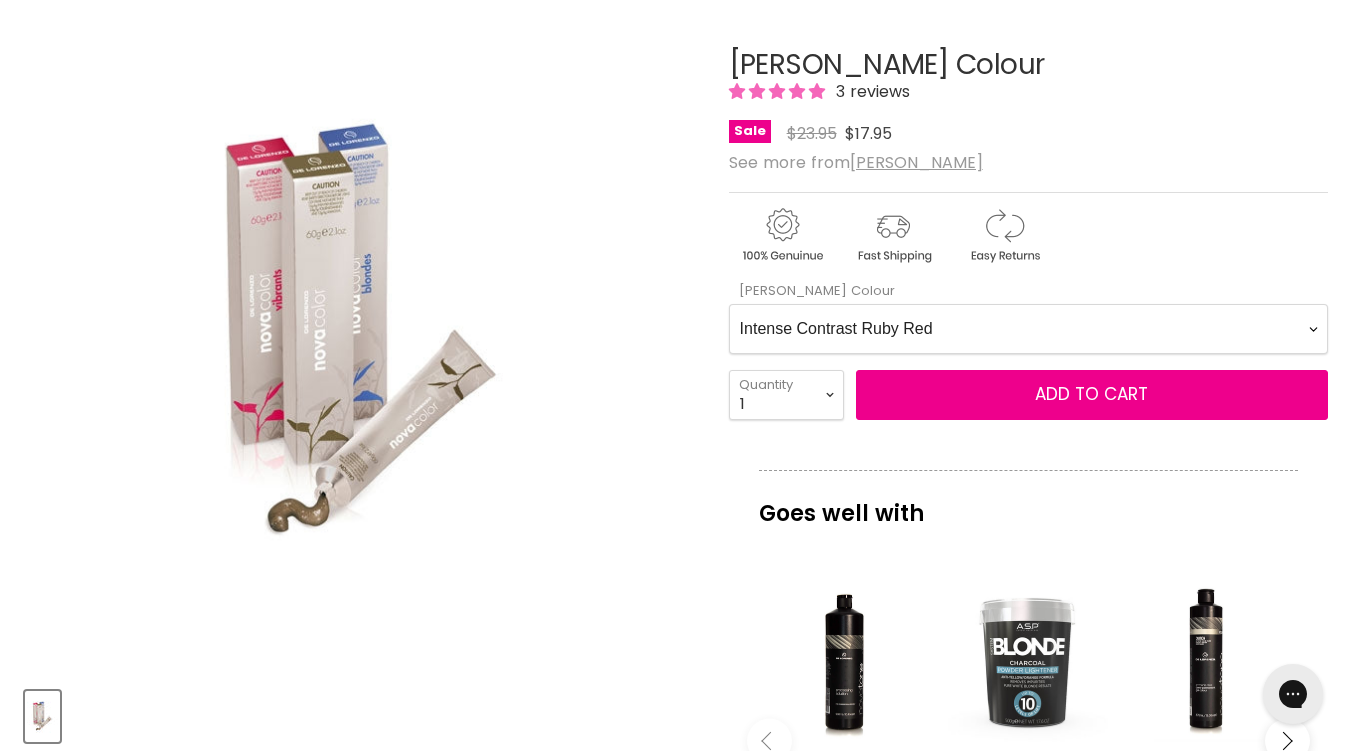 click on "AB3.36 - Auburn AB4.36 - Light Auburn AB5.36 - Dark Auburn Blonde AB6.36 - Medium Auburn Blonde AB7.36 - Light Auburn Blonde AB8.36 - Very Light Auburn Blonde AB9.36 - Extra Light Auburn Blonde AB10.36 - Ultra Light Auburn Blonde B5.32 - Dark Beige Blonde B7.32 - Light Beige Blonde B9.32 - Extra Light Beige Blonde B10.32 - Ultra Light Beige Blonde C1.1 - Blue Black C3.2 - Medium Cool Brown C5.2 - Dark Cool Blonde C6.2 - Medium Cool Blonde C7.2 - Light Cool Blonde C8.2 - Very Light Cool Blonde C9.2 - Extra Light Cool Blonde C10.2 - Ultra Light Cool Blonde CC5.22 - Intense Dark Cool Blonde CC7.22 - Intense Light Cool Blonde CC9.22 - Intense Extra Light Cool Blonde CG3.43 - Medium Copper Gold CG5.43 - Dark Copper Blonde CG6.43 - Medium Copper Blonde CG7.43 - Light Copper Blonde CH2.67 - Midnight Chocolate CH4.67 - Dark Chocolate CH6.64 - Milk Chocolate CH8.64 - Honeycomb Chocolate ICH2.67 - Intense Midnight Chocolate ICH4.67 - Intense Dark Chocolate ICH6.64 - Intense Milk Chocolate CL7.4 - Toffee Caramel Clear" at bounding box center (1028, 329) 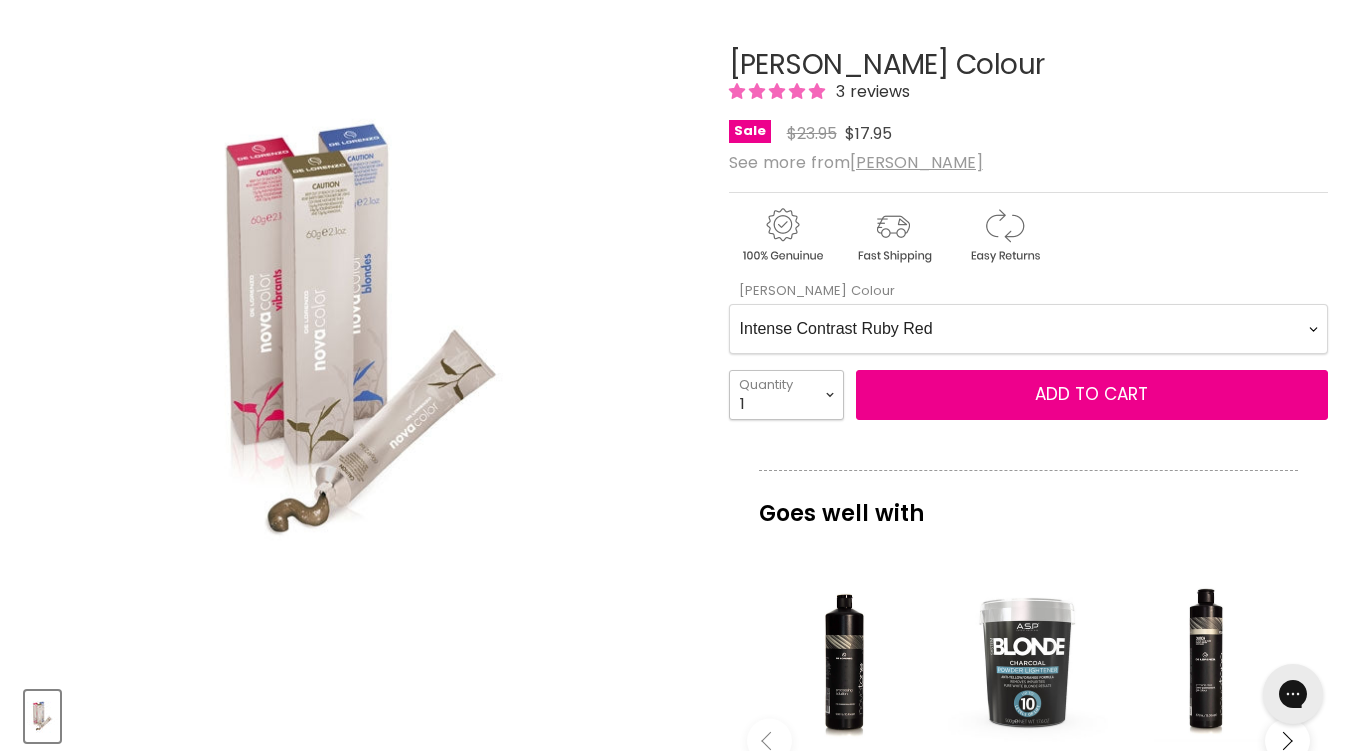 click on "1
2
3
4
5
6
7
8
9
10+" at bounding box center (786, 395) 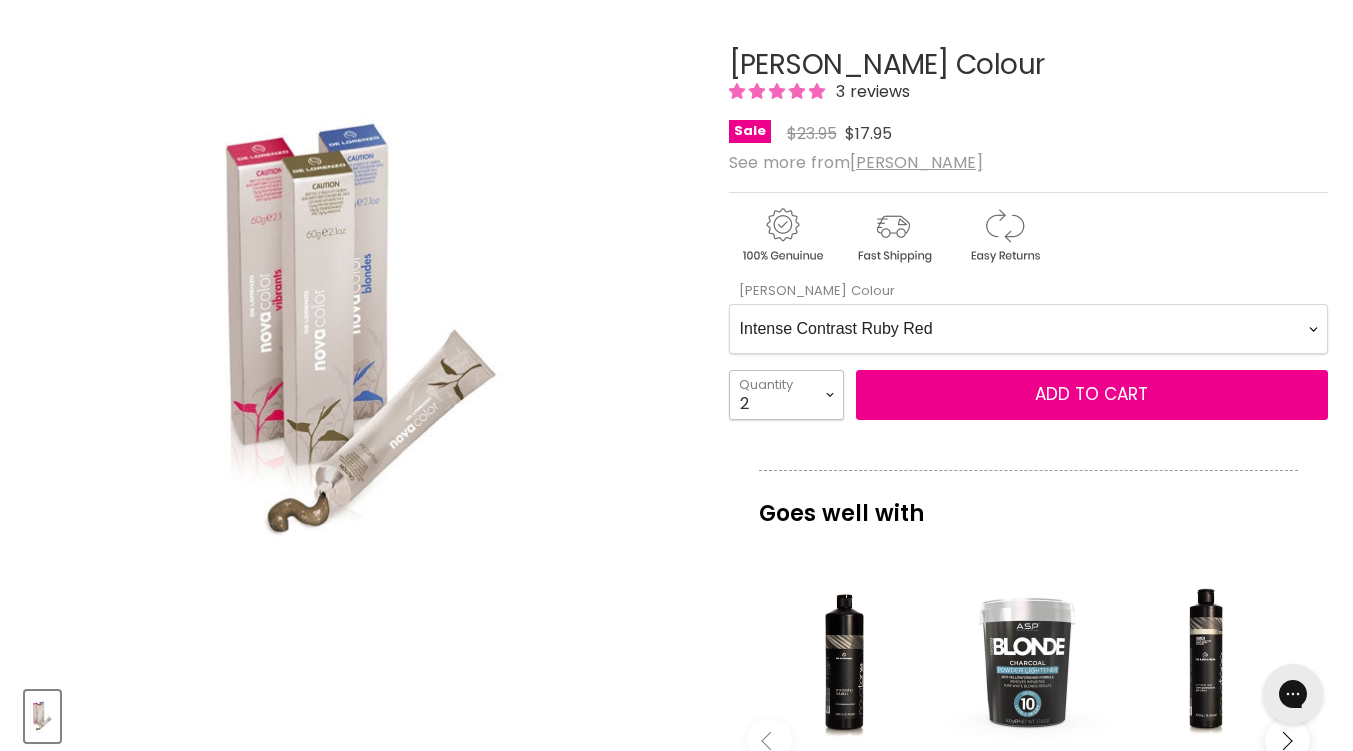 click on "1
2
3
4
5
6
7
8
9
10+" at bounding box center (786, 395) 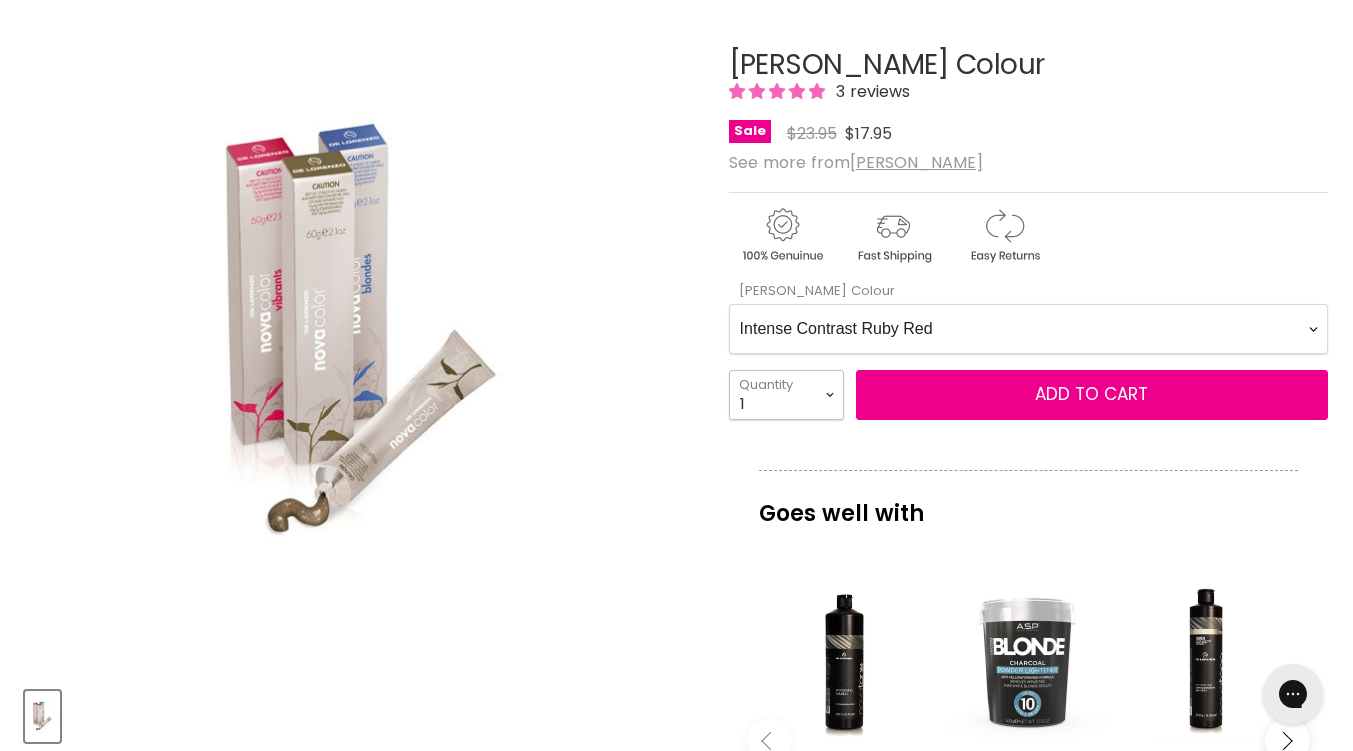 click on "1
2
3
4
5
6
7
8
9
10+" at bounding box center [786, 395] 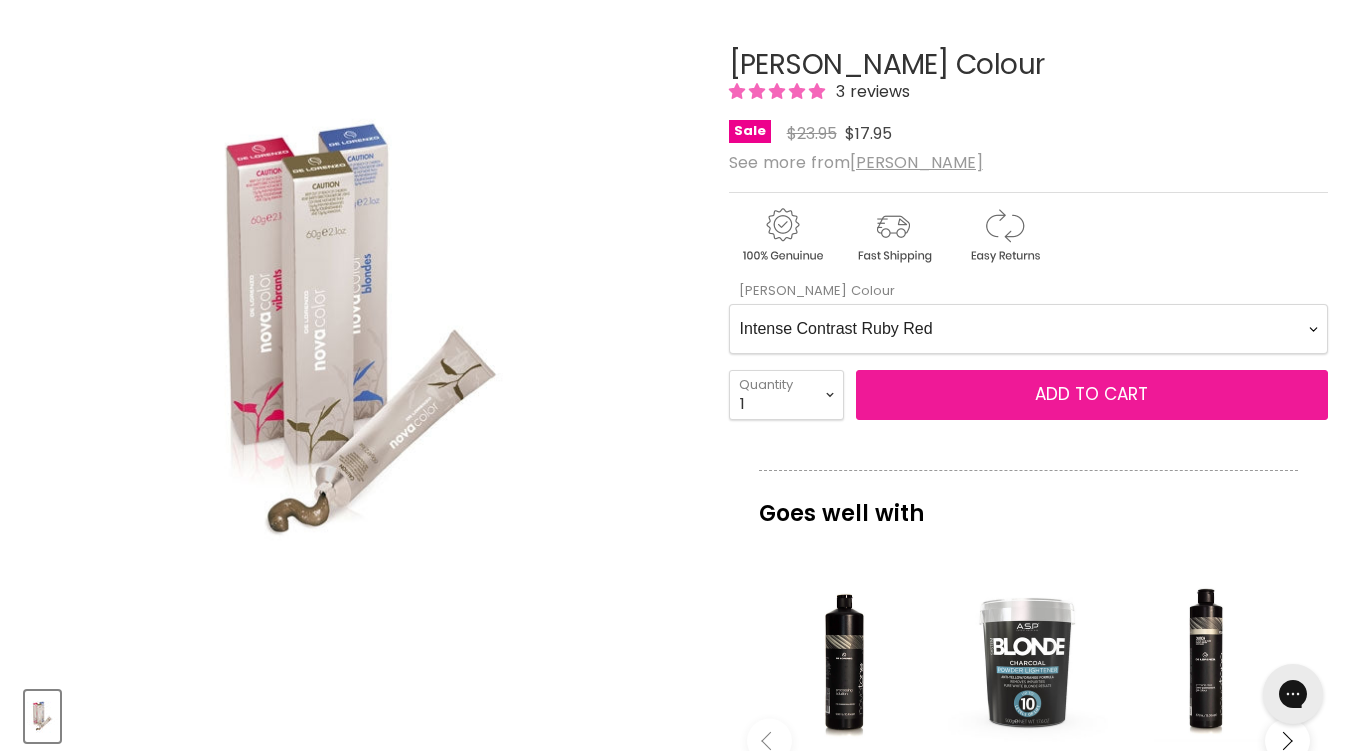 click on "Add to cart" at bounding box center (1092, 395) 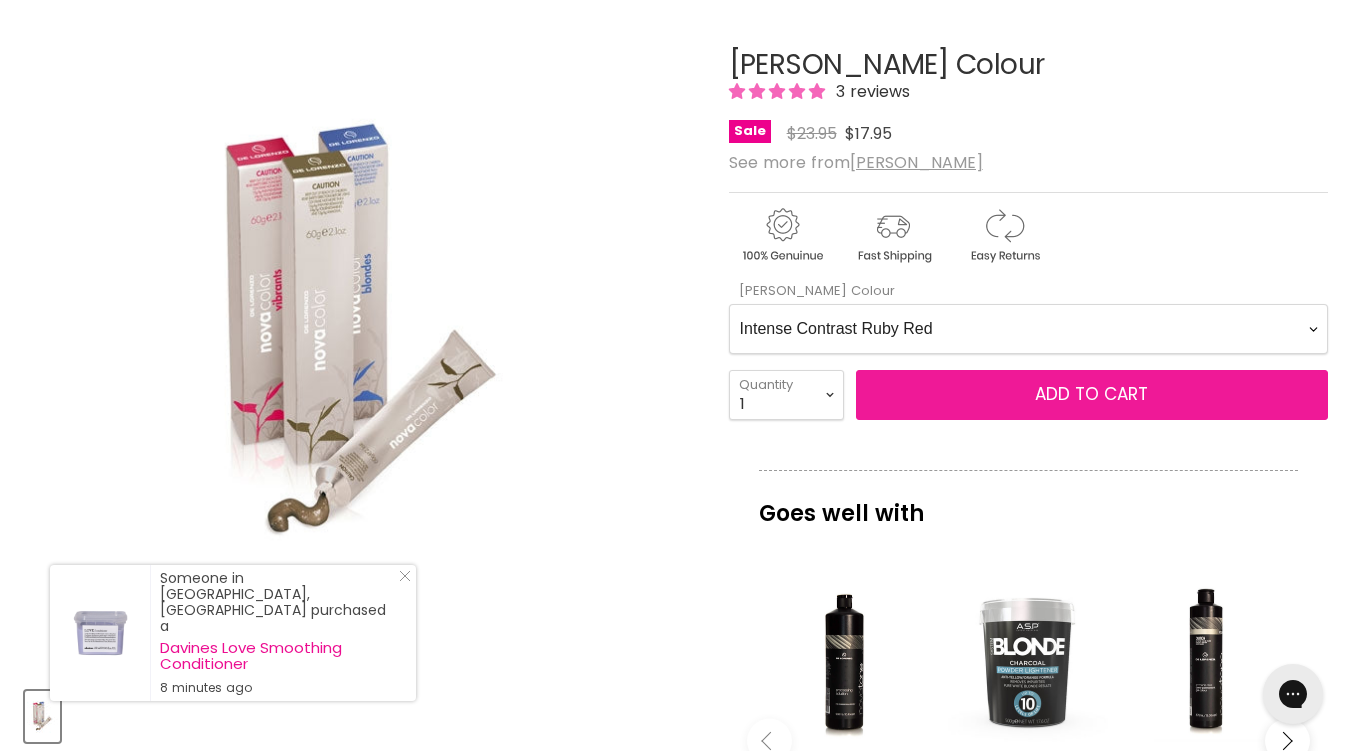 click on "Add to cart" at bounding box center [1091, 394] 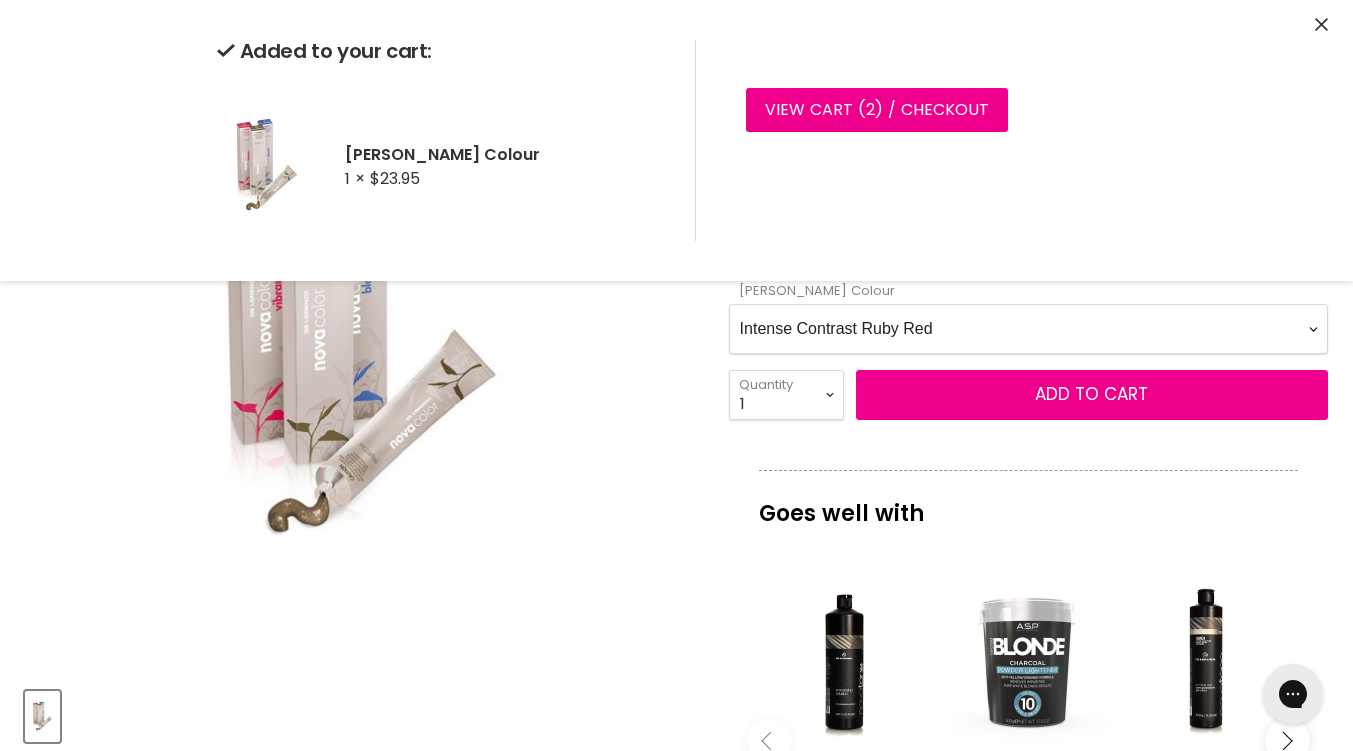 click 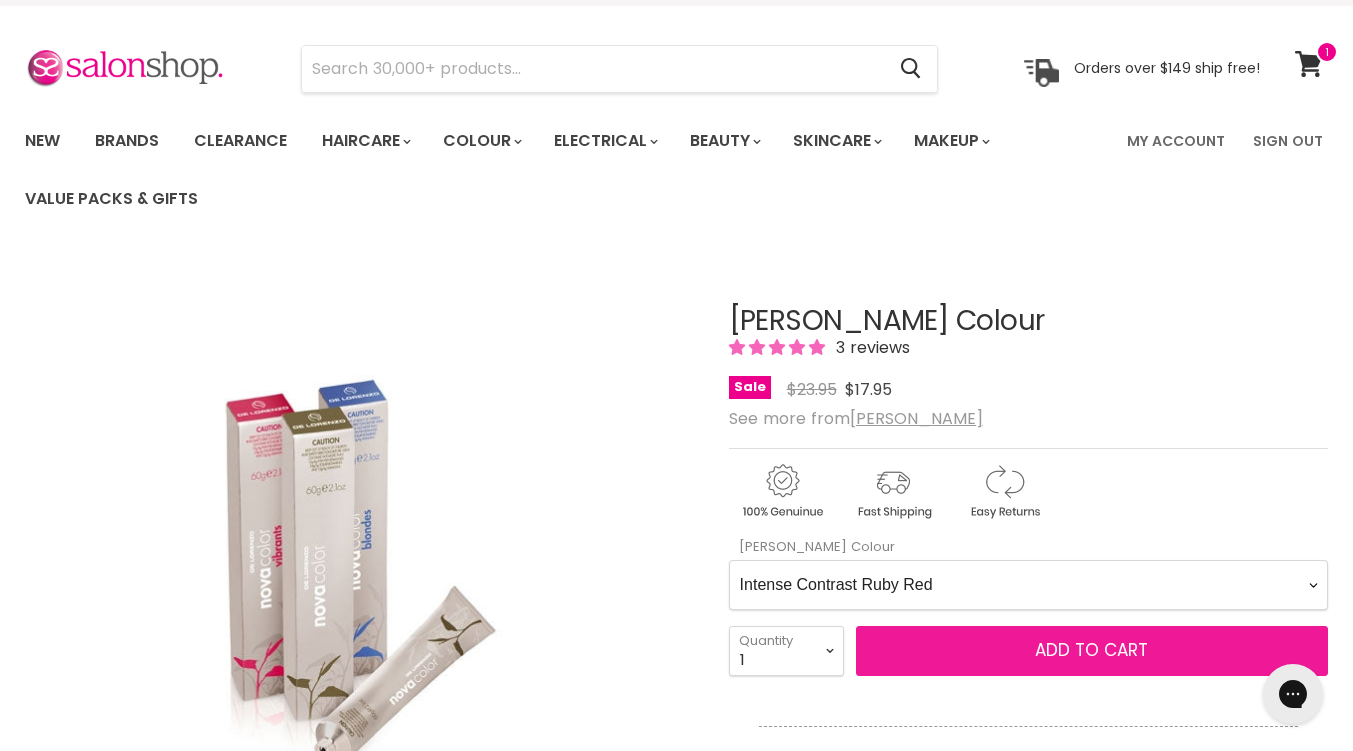 scroll, scrollTop: 0, scrollLeft: 0, axis: both 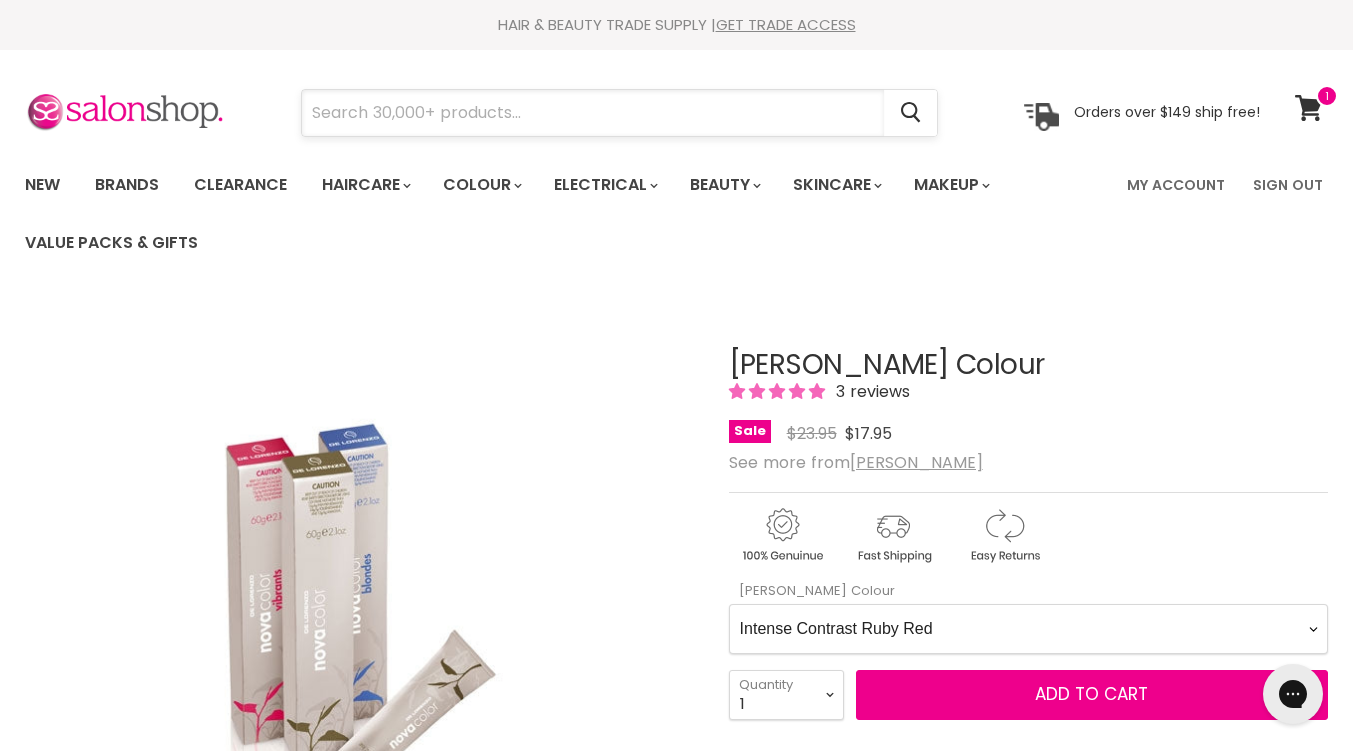 click at bounding box center [593, 113] 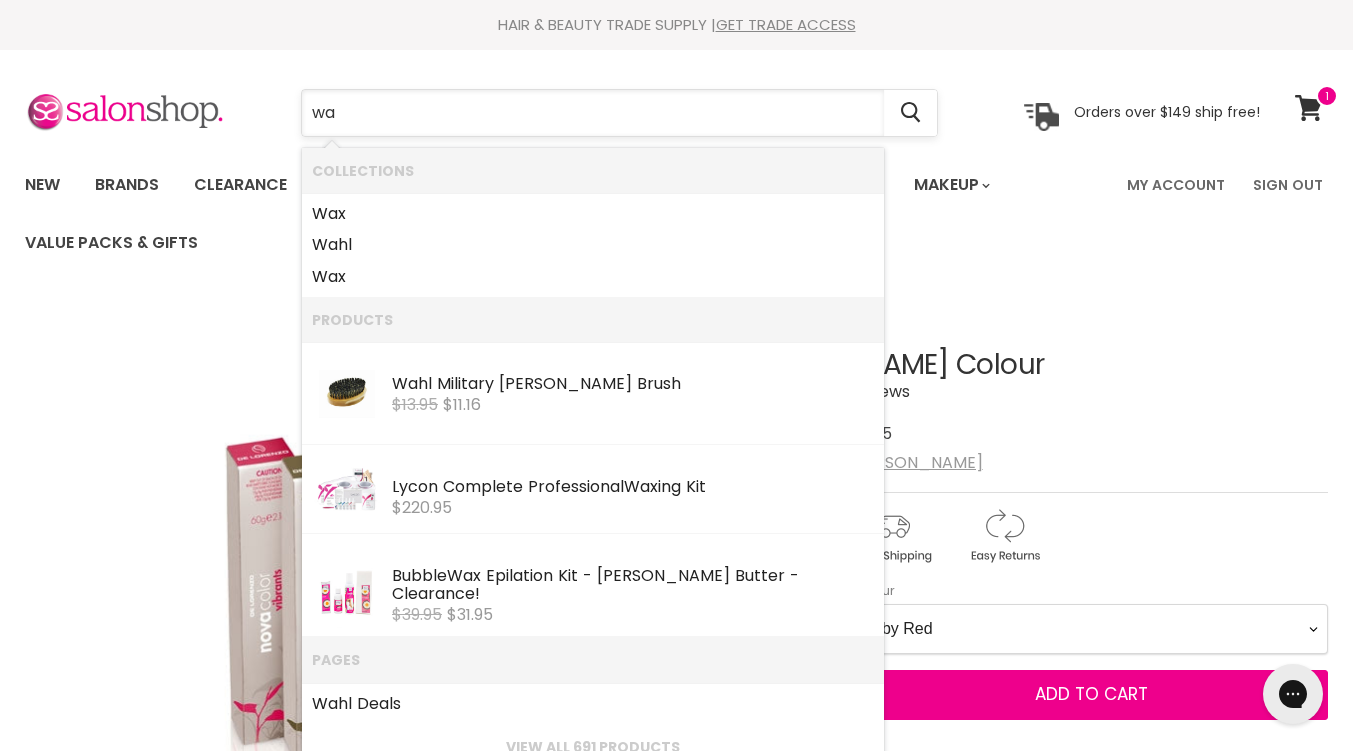type on "w" 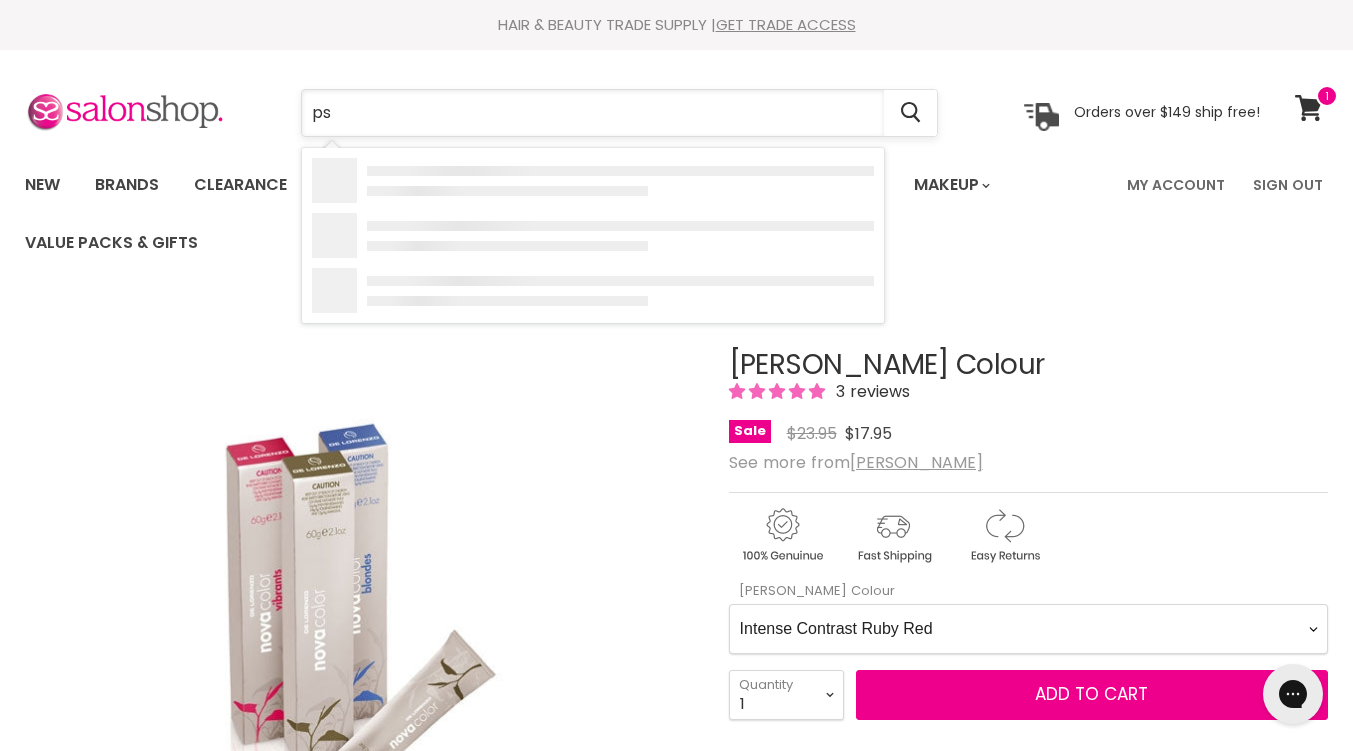 type on "p" 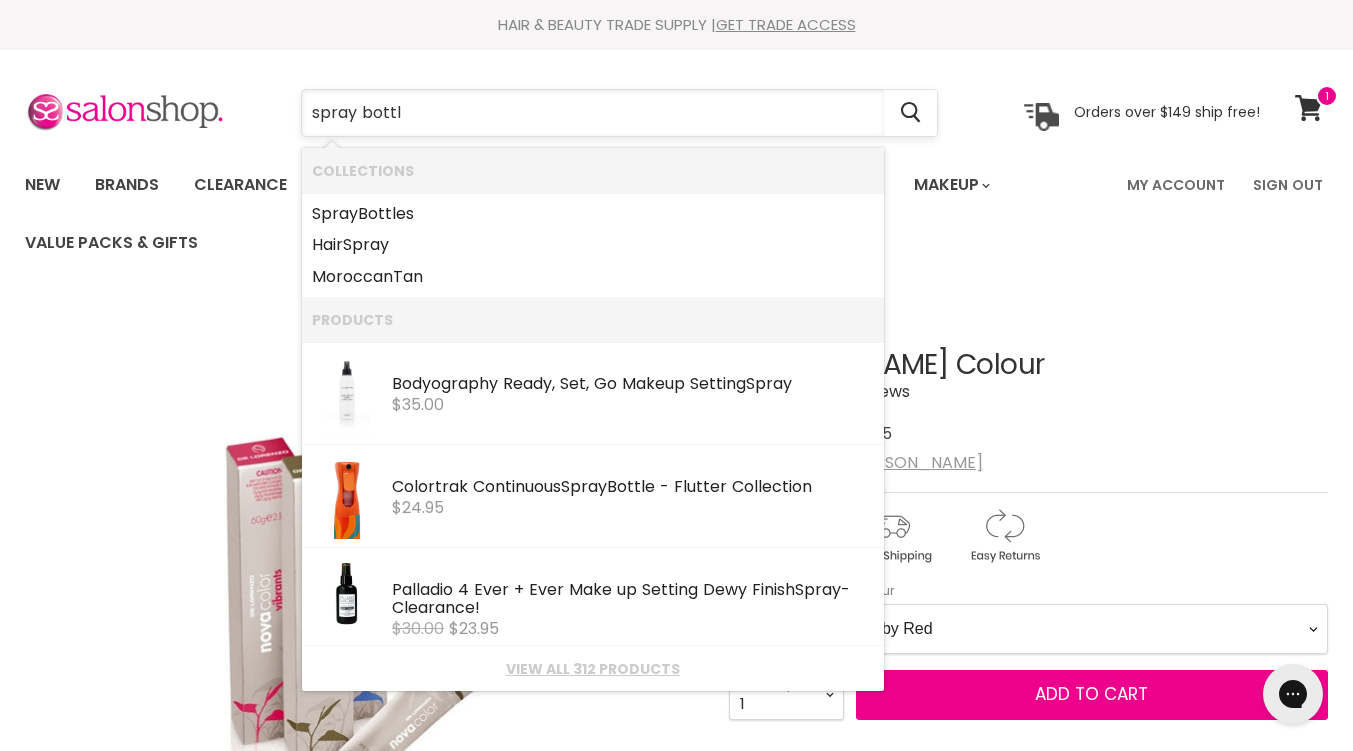 type on "spray bottle" 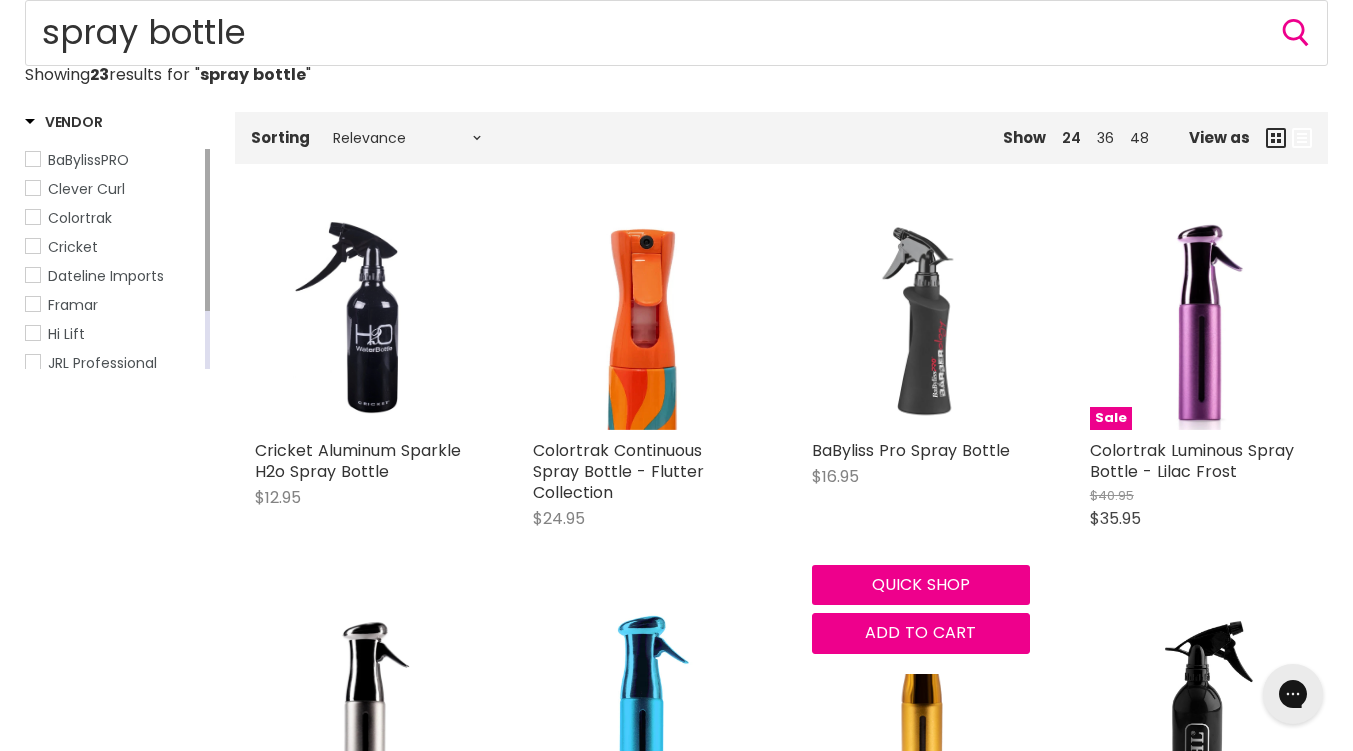 scroll, scrollTop: 0, scrollLeft: 0, axis: both 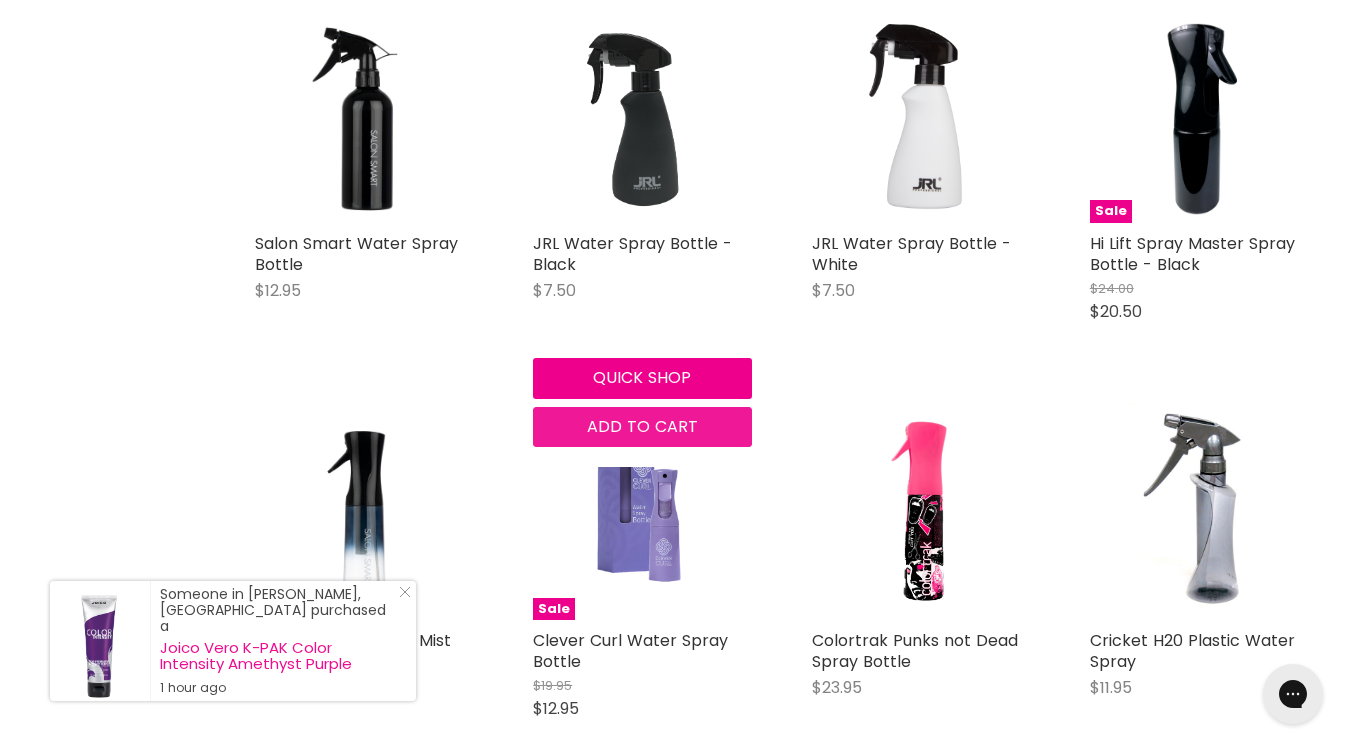 click on "Add to cart" at bounding box center [642, 426] 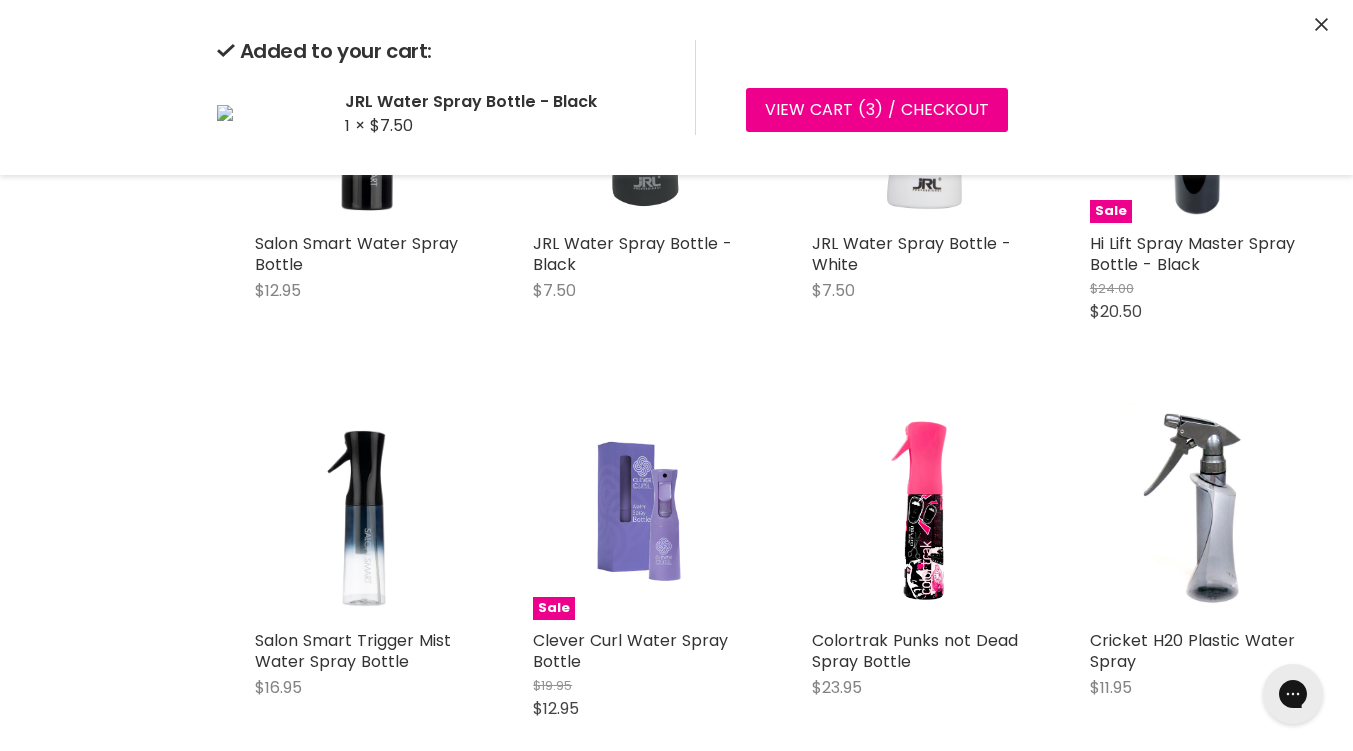 click 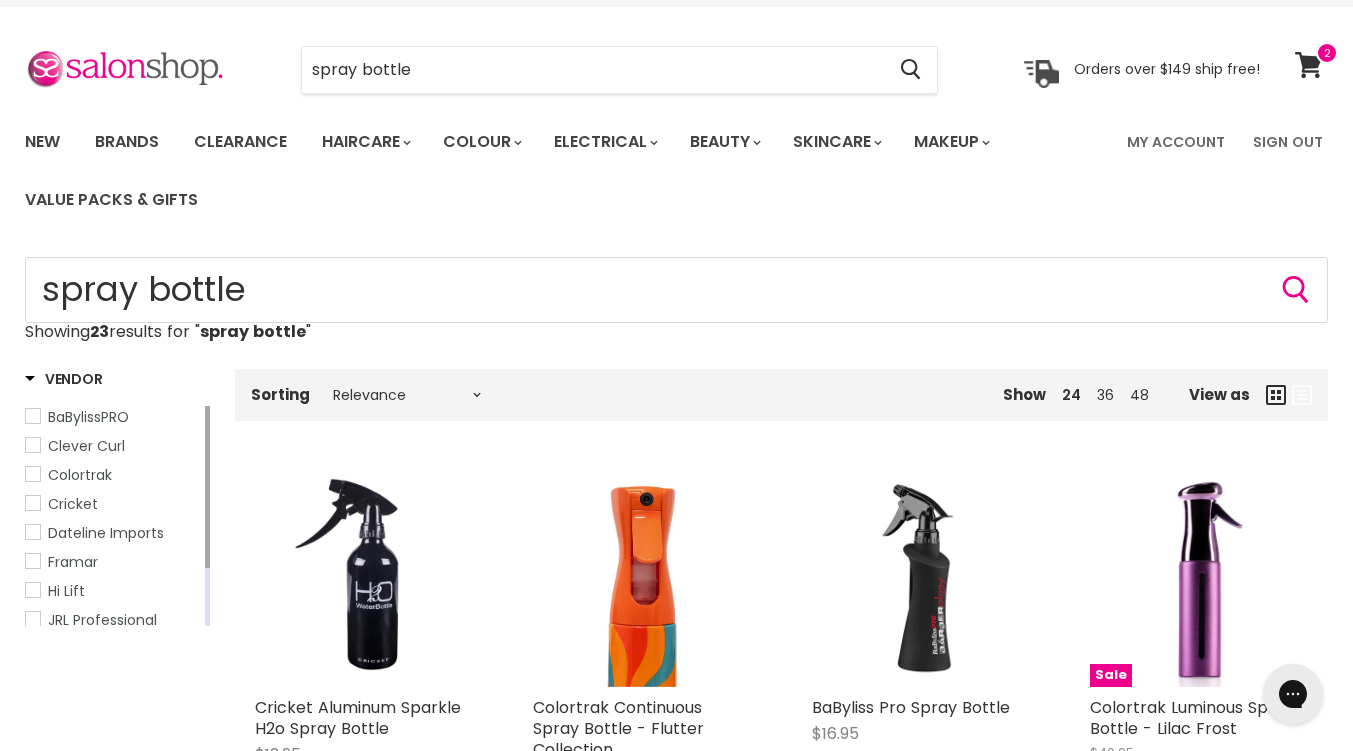 scroll, scrollTop: 0, scrollLeft: 0, axis: both 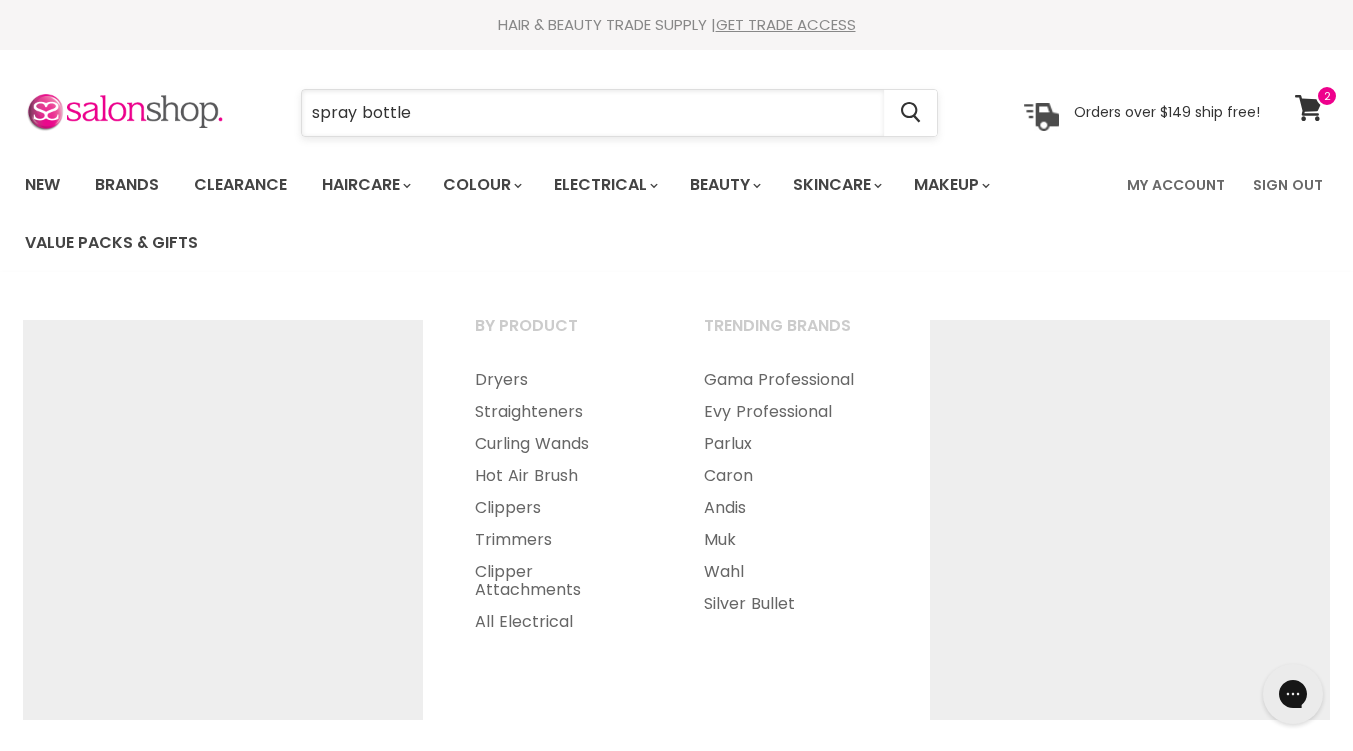 click on "spray bottle" at bounding box center [593, 113] 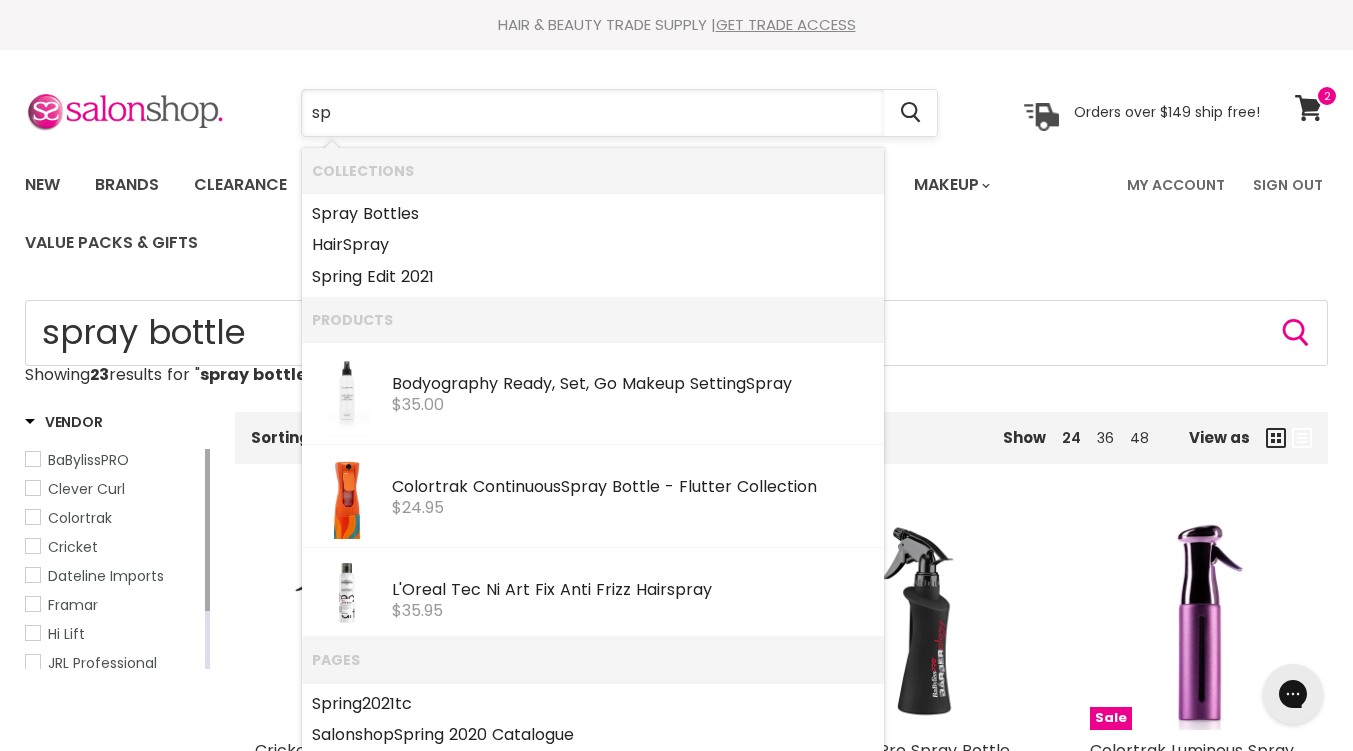 type on "s" 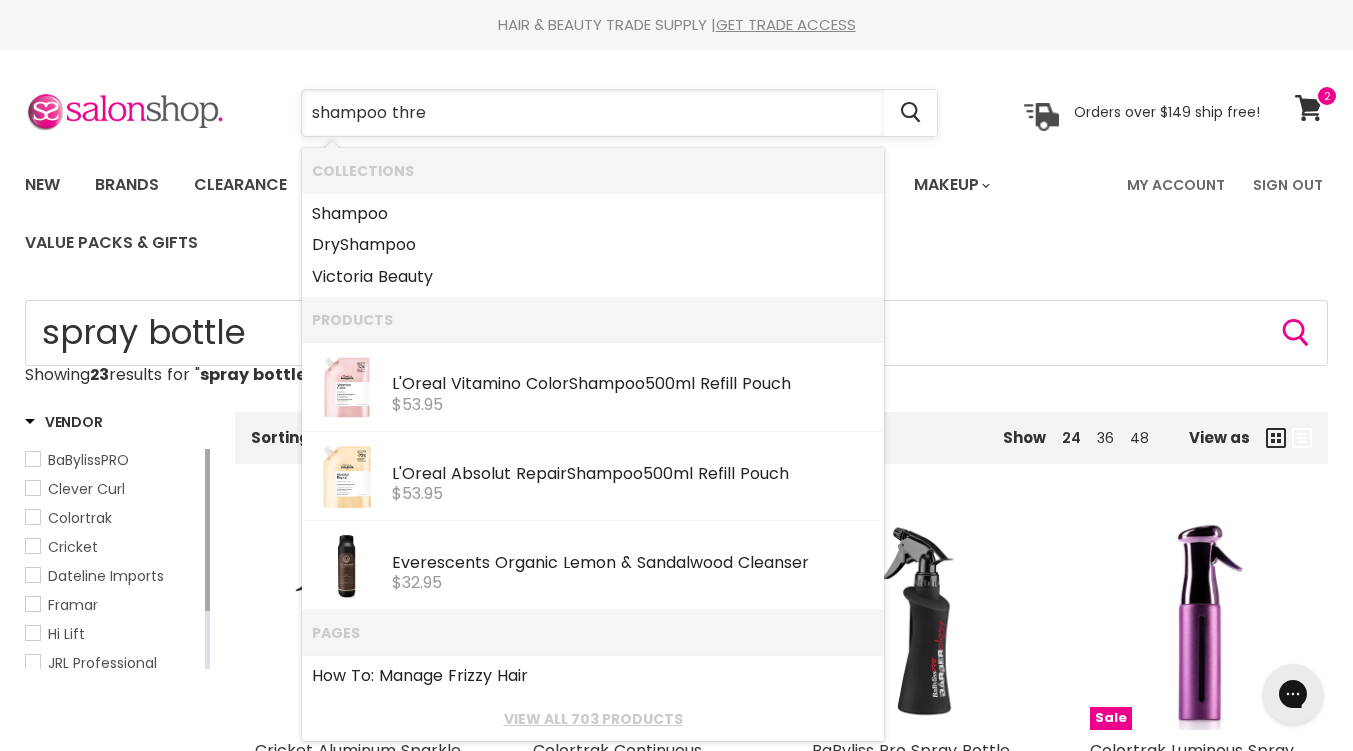 type on "shampoo three" 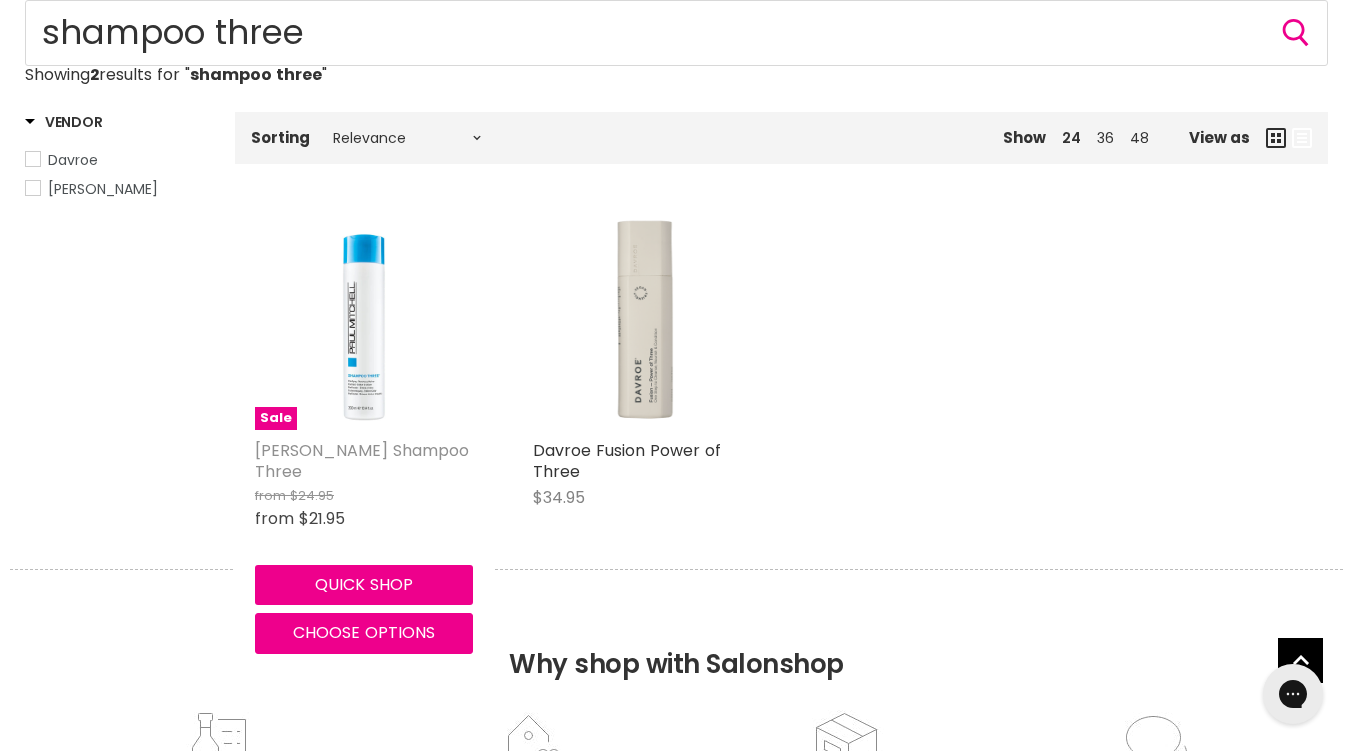 scroll, scrollTop: 0, scrollLeft: 0, axis: both 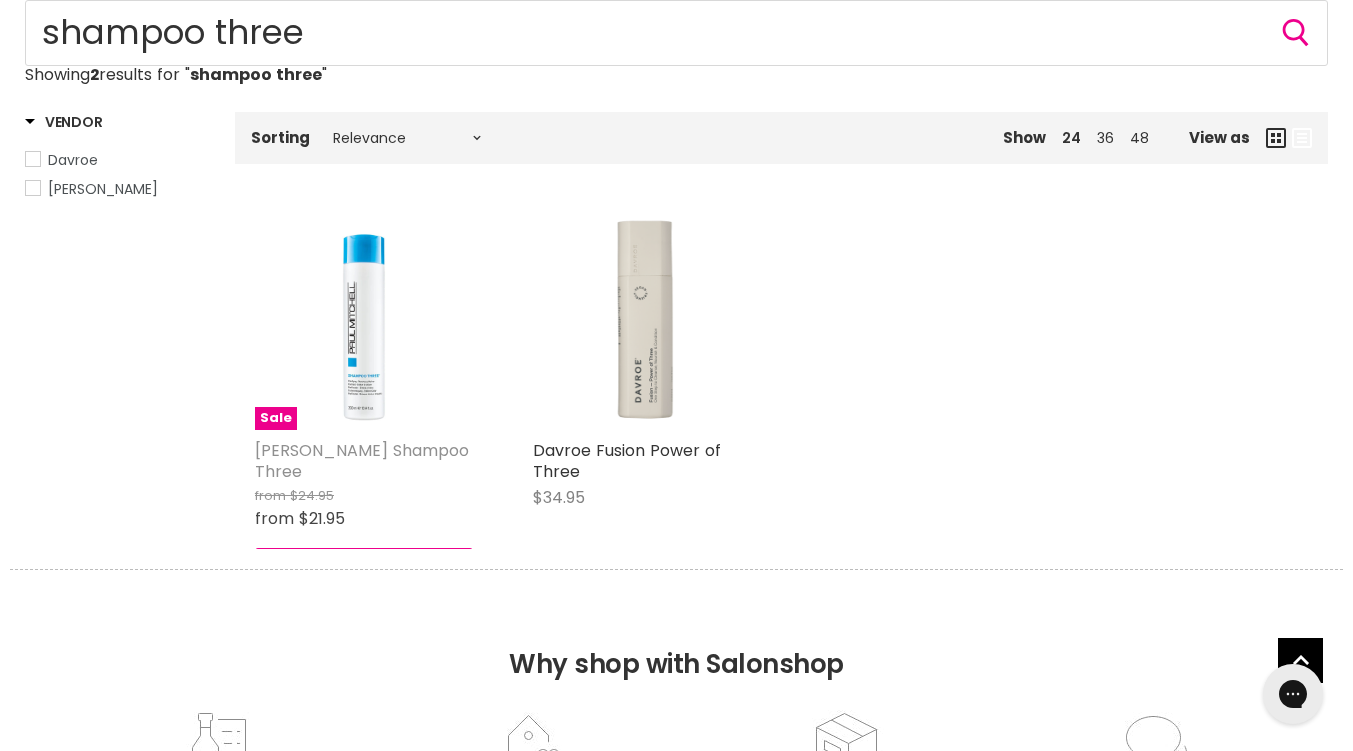 click on "[PERSON_NAME] Shampoo Three" at bounding box center [362, 461] 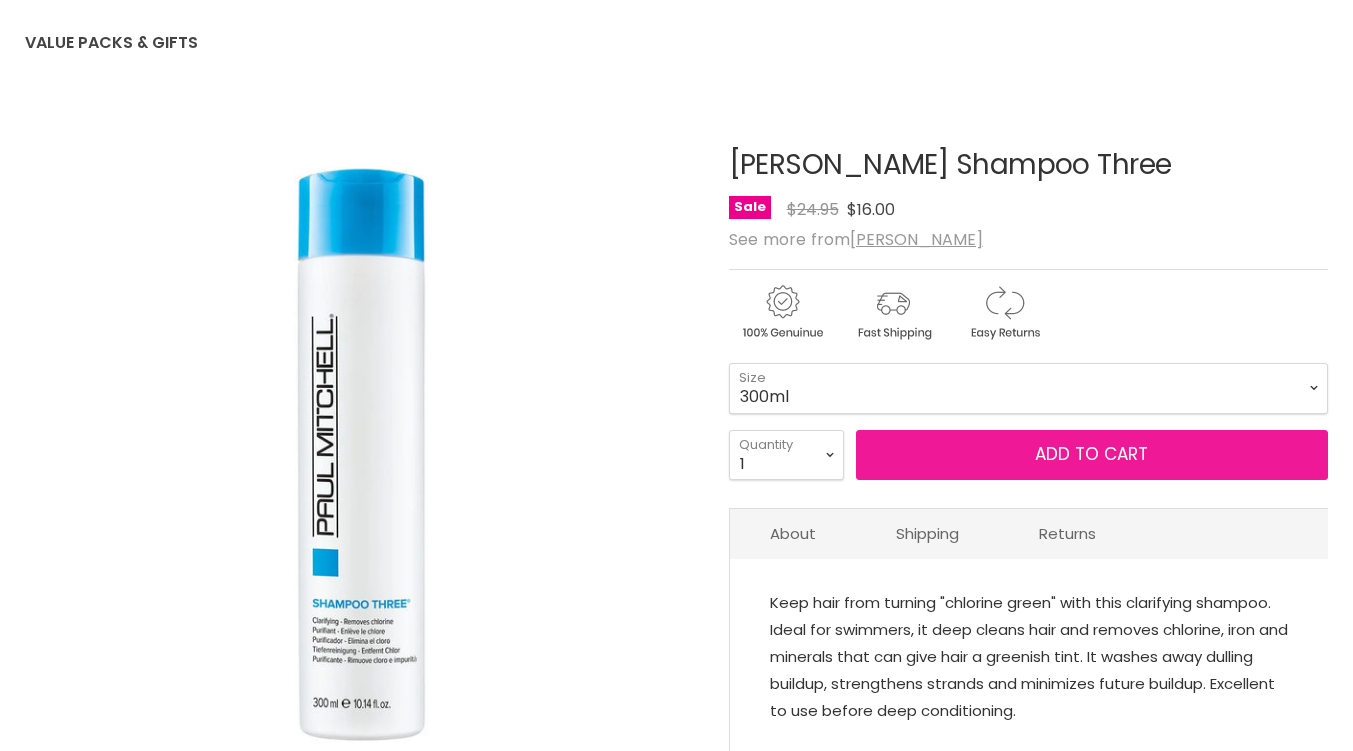 scroll, scrollTop: 200, scrollLeft: 0, axis: vertical 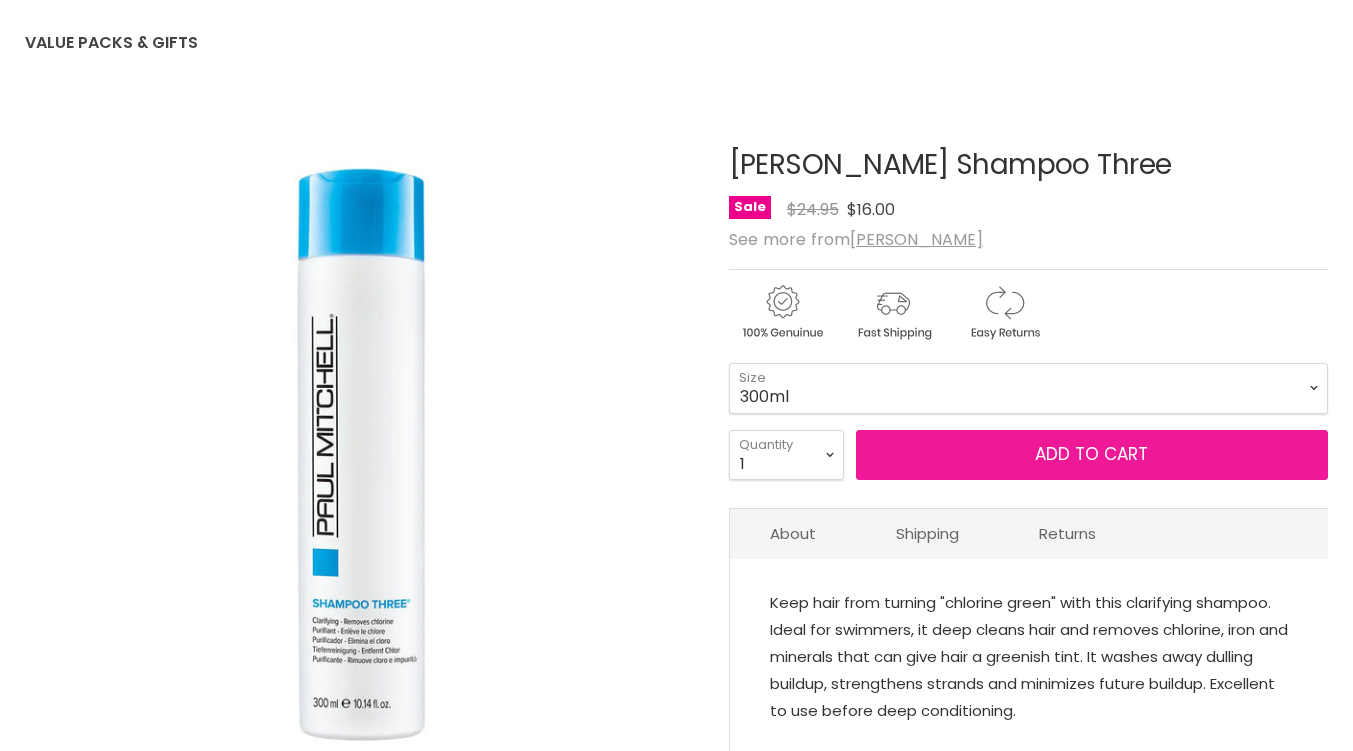 click on "Add to cart" at bounding box center (1092, 455) 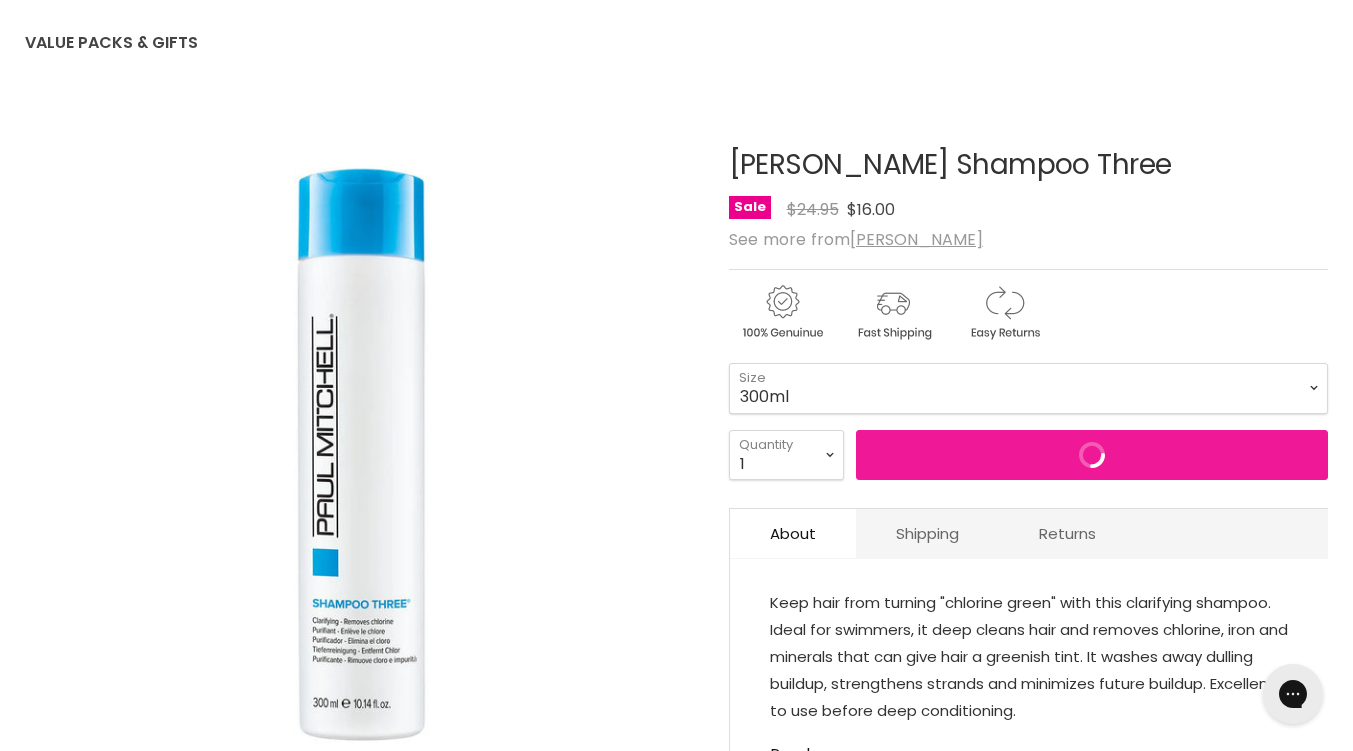 scroll, scrollTop: 0, scrollLeft: 0, axis: both 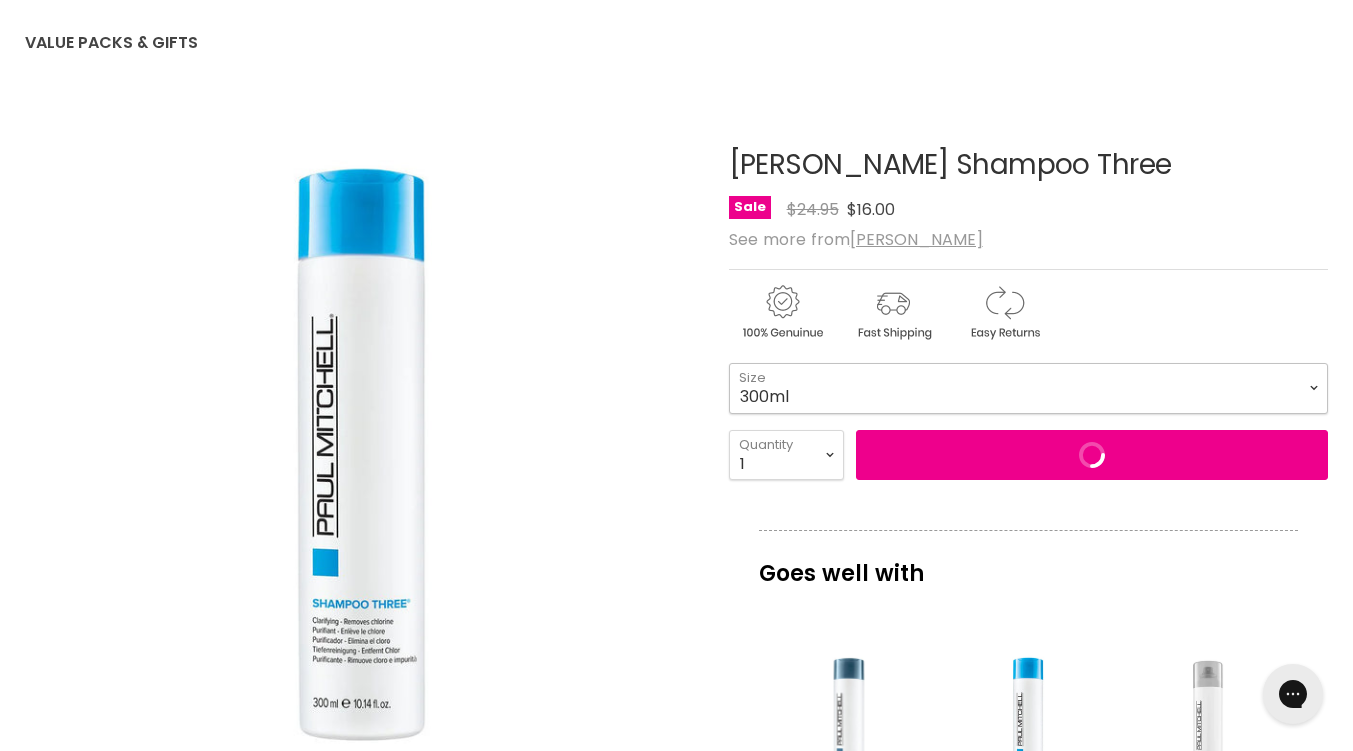 click on "300ml
1 Litre" at bounding box center [1028, 388] 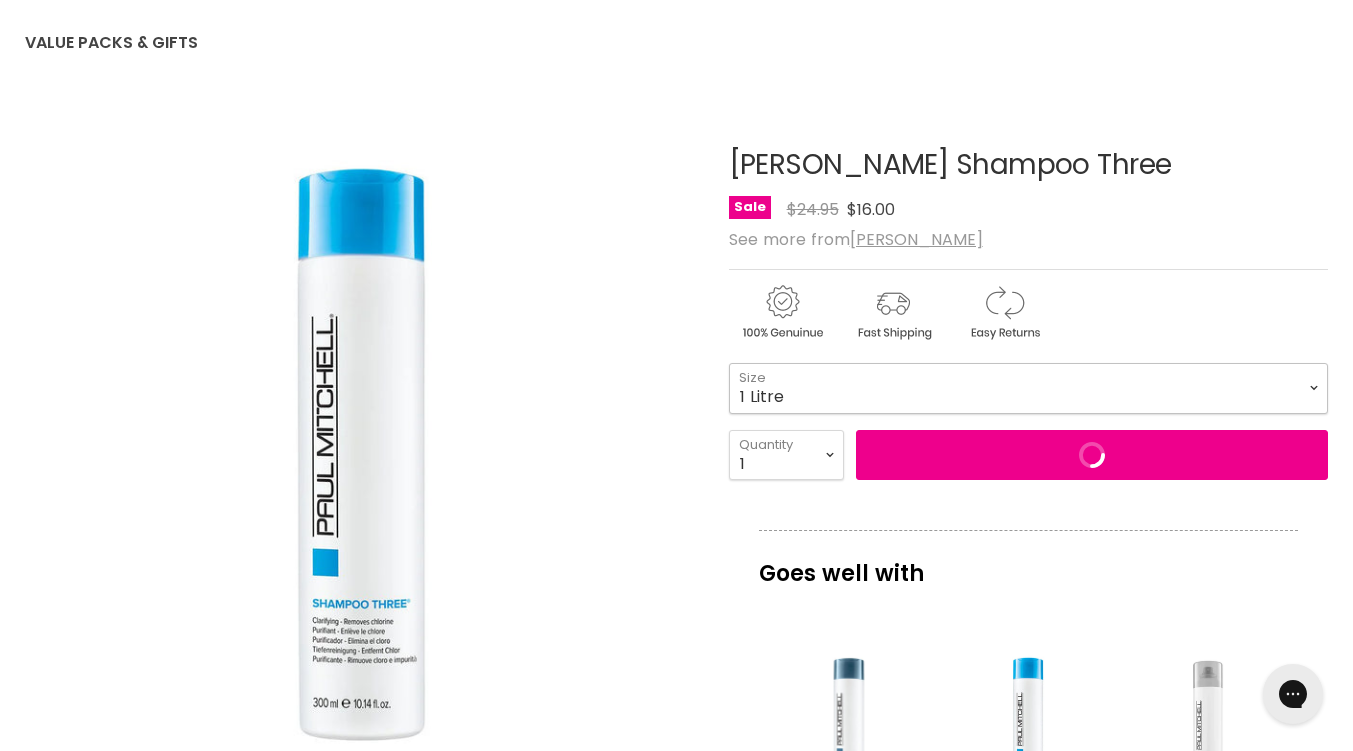 click on "300ml
1 Litre" at bounding box center (1028, 388) 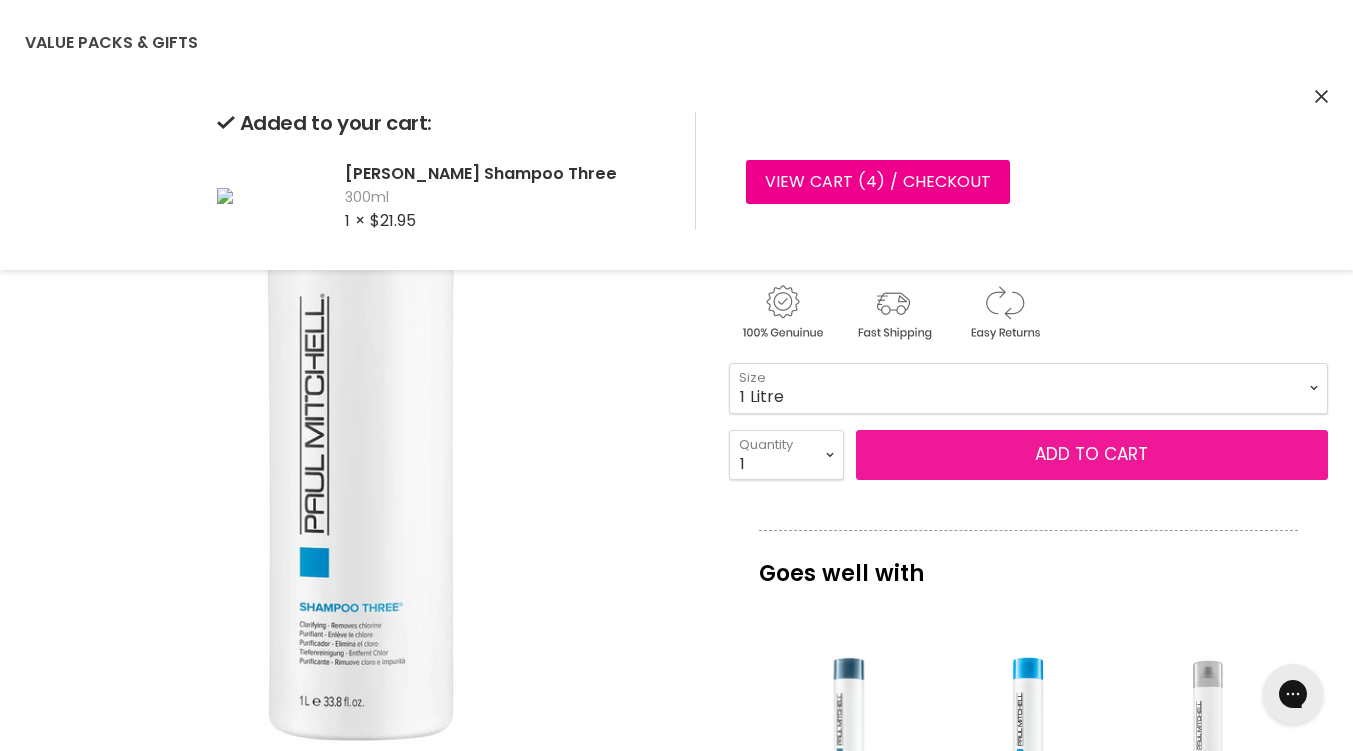 click on "Add to cart" at bounding box center (1092, 455) 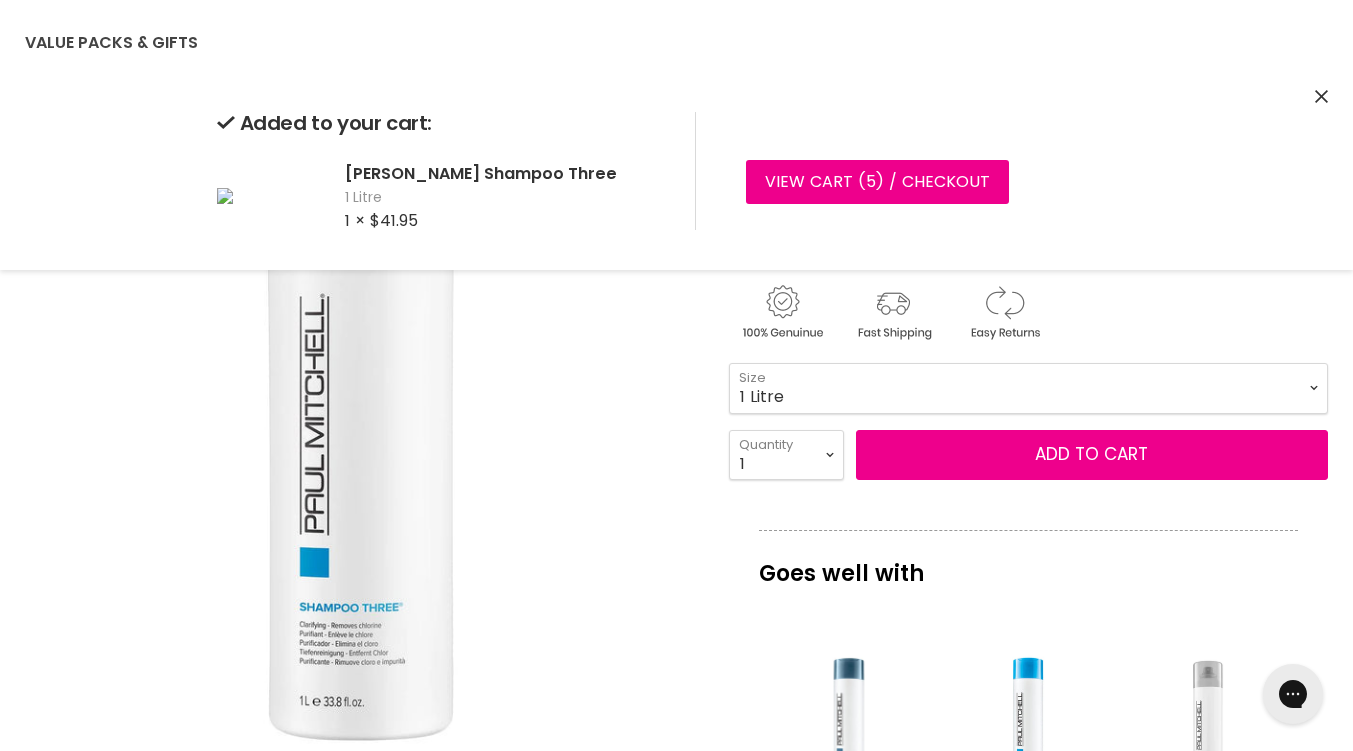 click 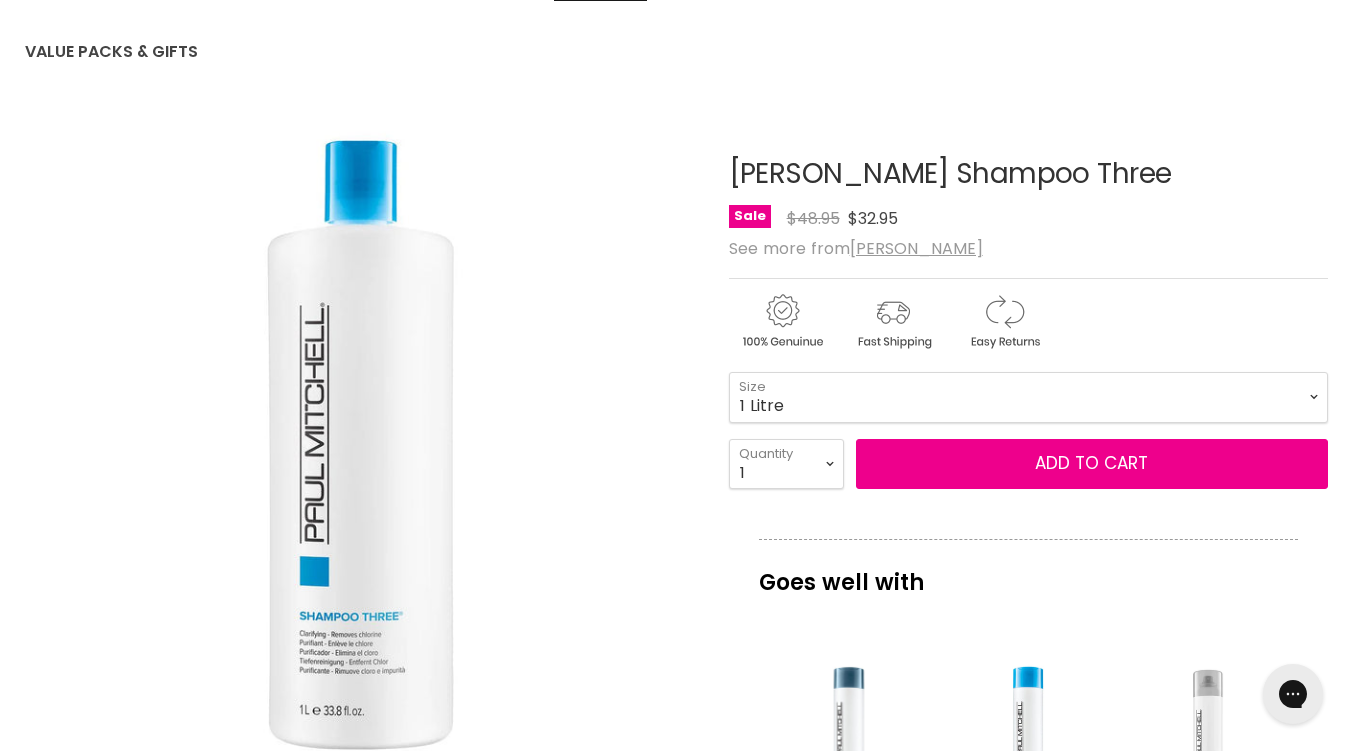 scroll, scrollTop: 0, scrollLeft: 0, axis: both 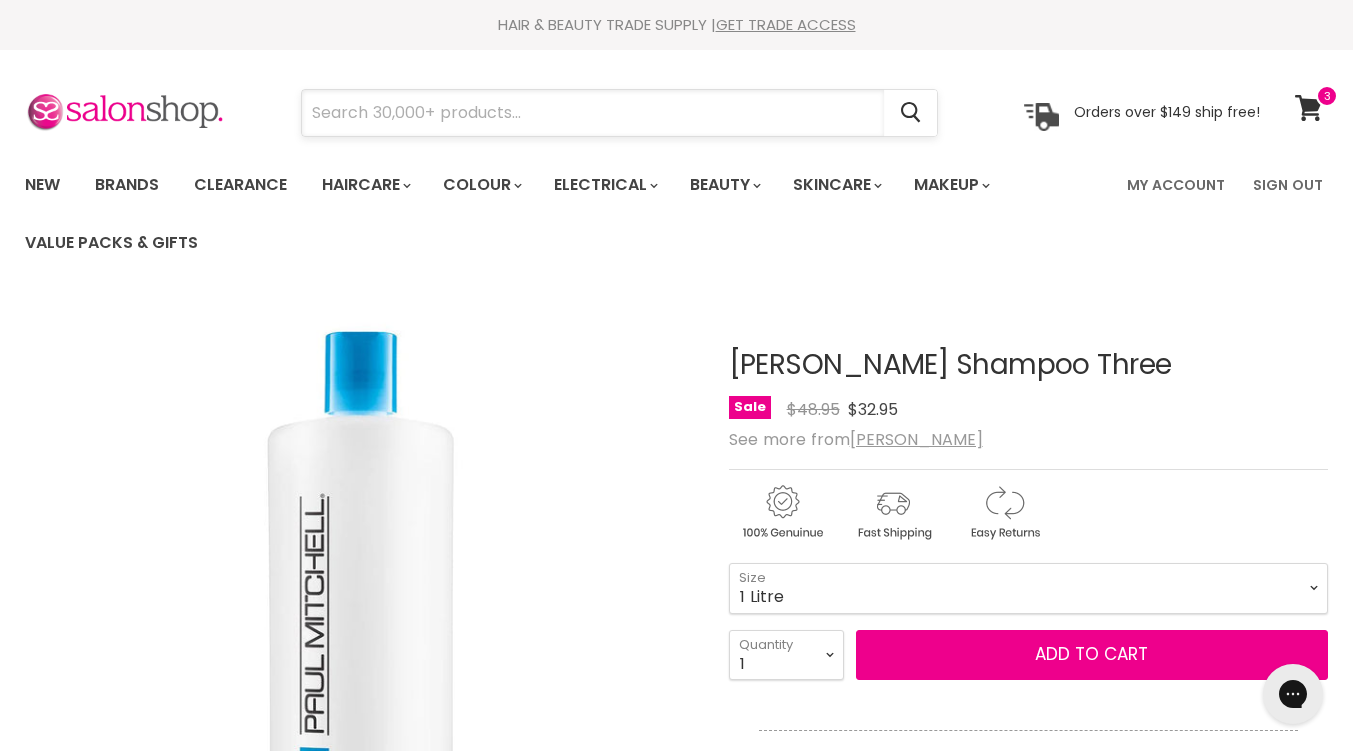 click at bounding box center [593, 113] 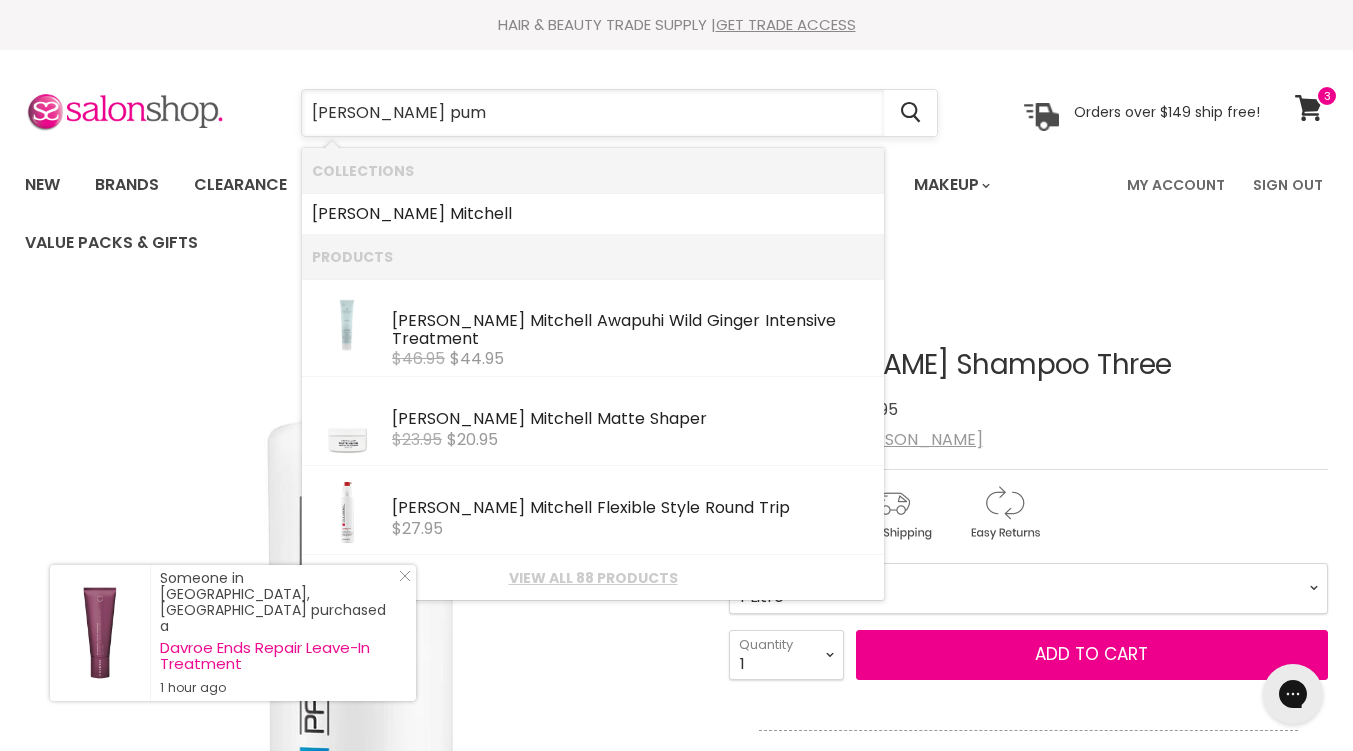type on "paul mitchell pump" 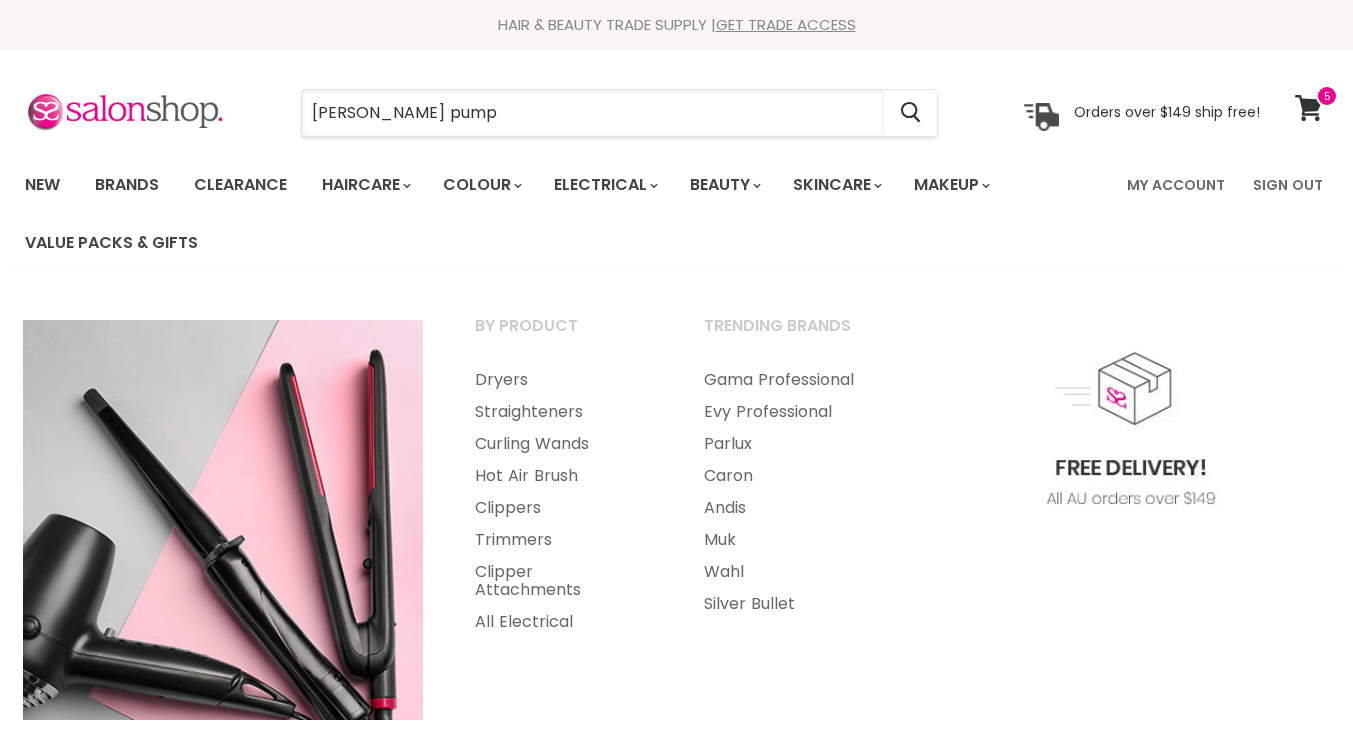 scroll, scrollTop: 0, scrollLeft: 0, axis: both 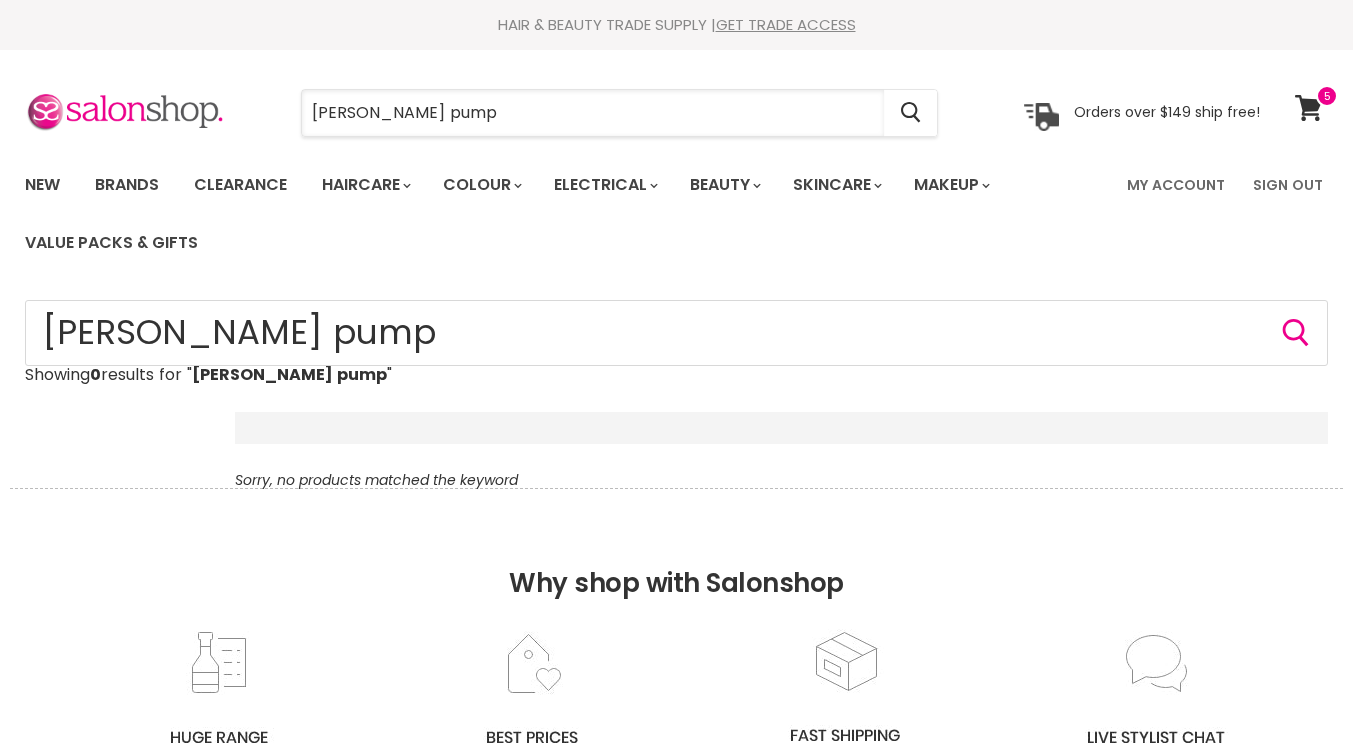 drag, startPoint x: 312, startPoint y: 143, endPoint x: 298, endPoint y: 145, distance: 14.142136 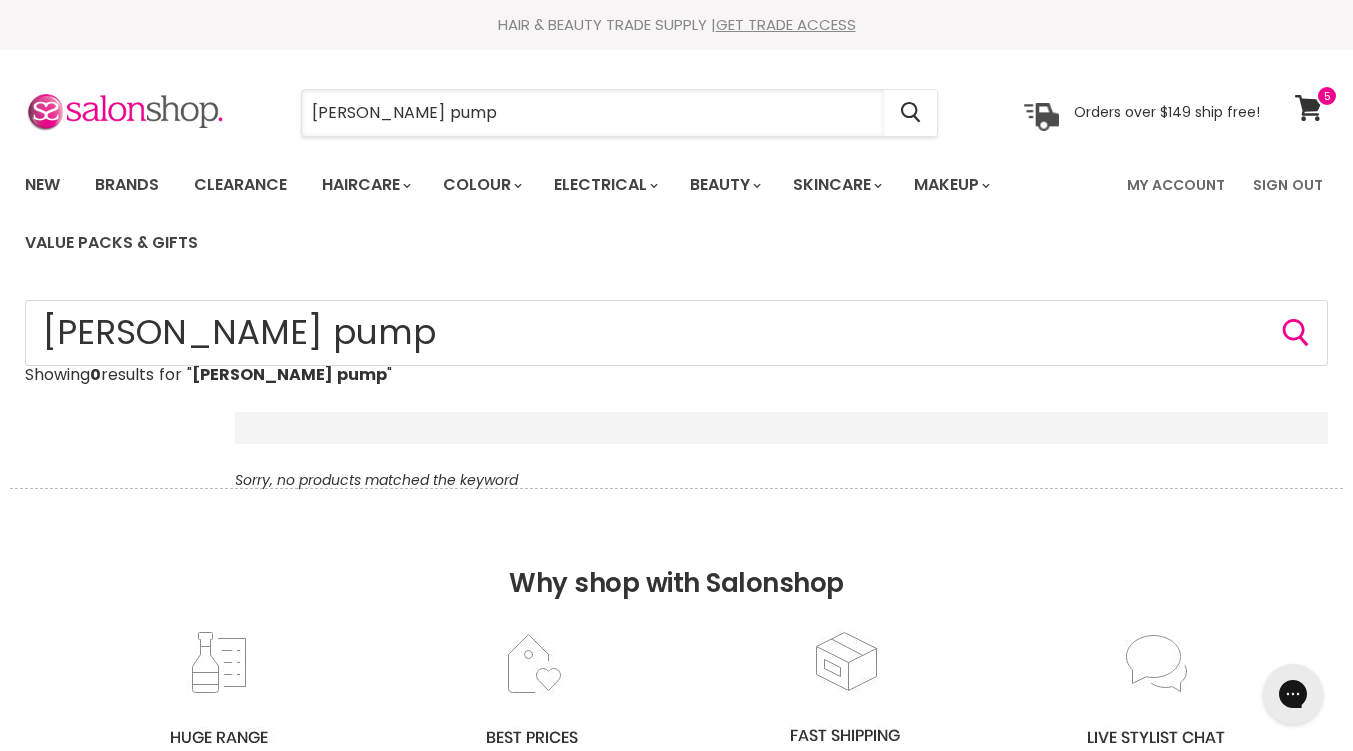 scroll, scrollTop: 0, scrollLeft: 0, axis: both 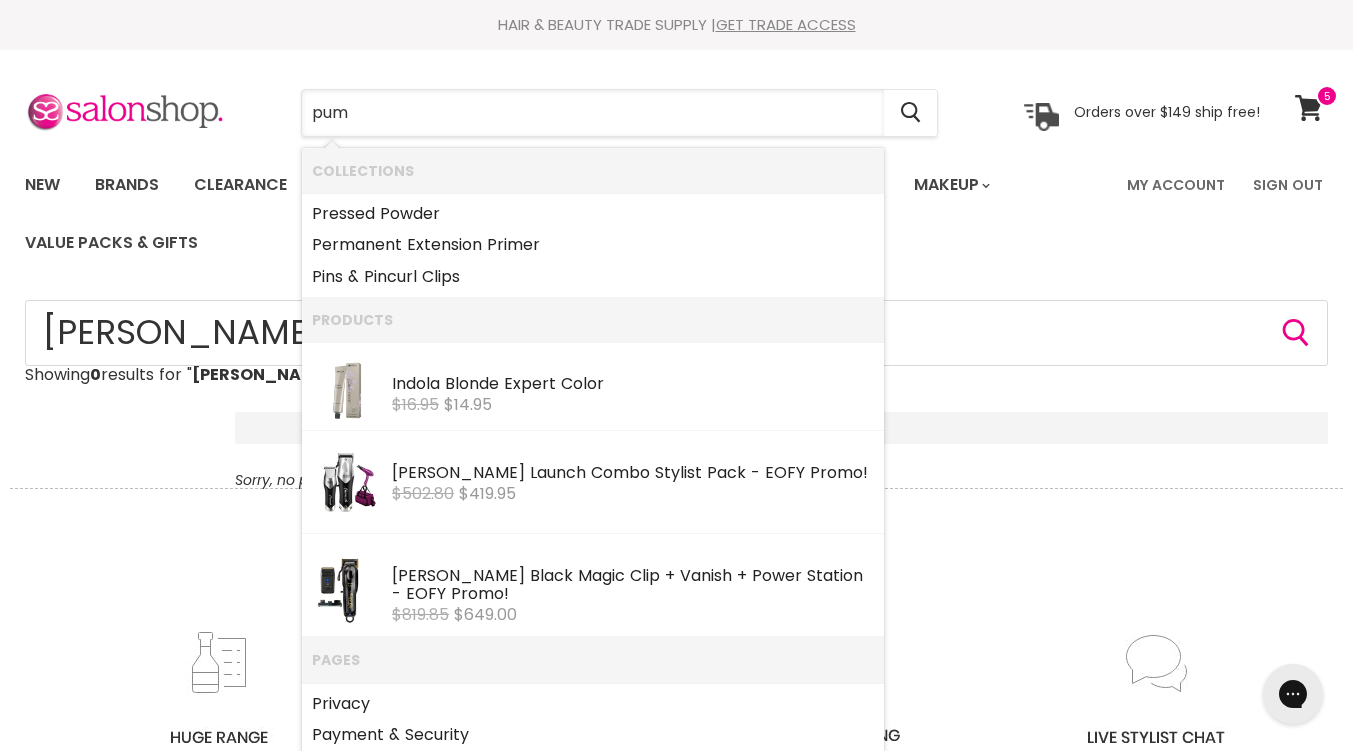 type on "pump" 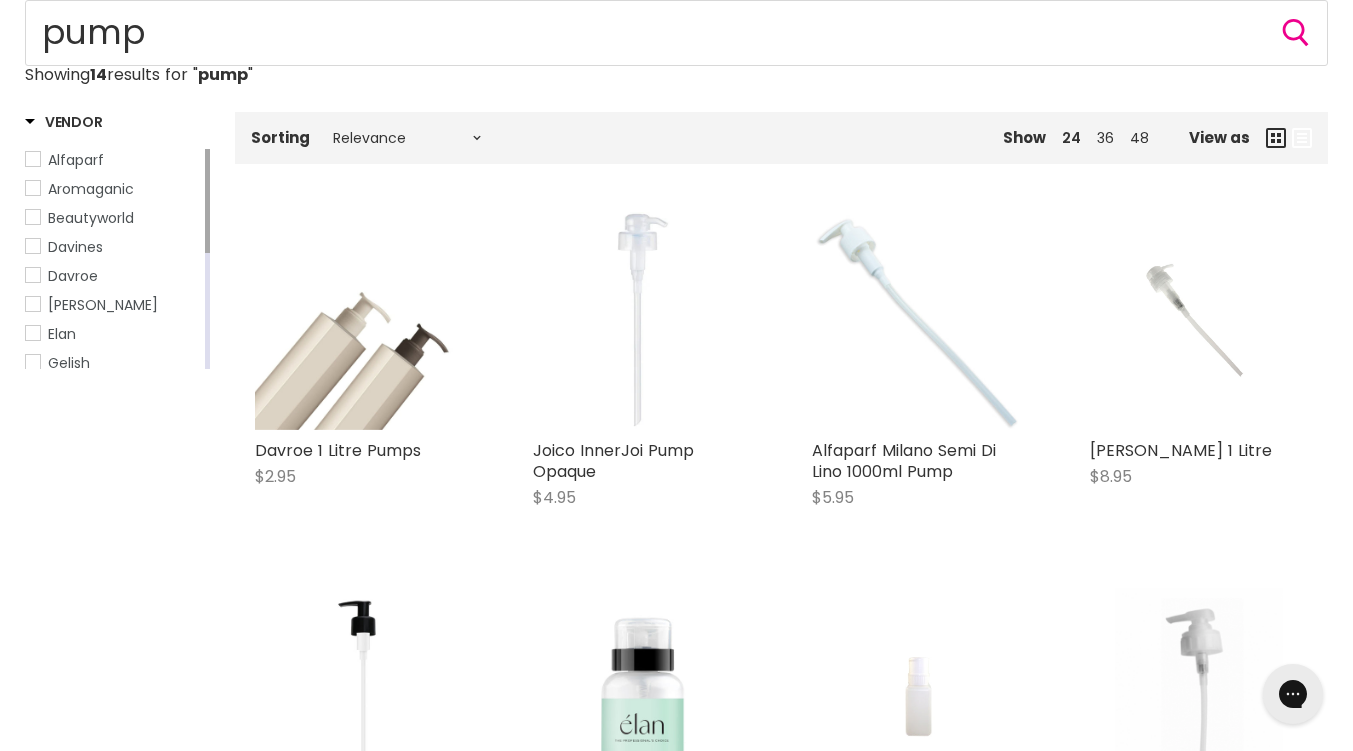 scroll, scrollTop: 0, scrollLeft: 0, axis: both 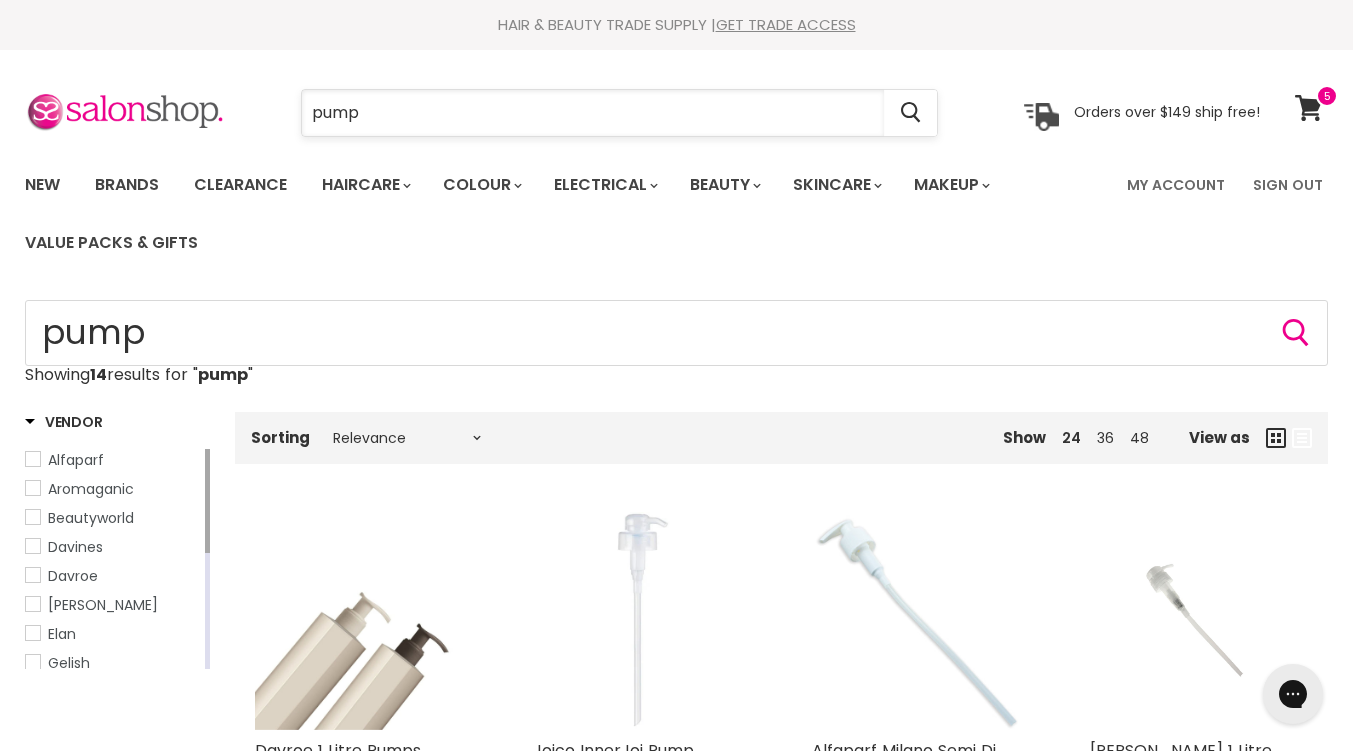 click on "pump" at bounding box center (593, 113) 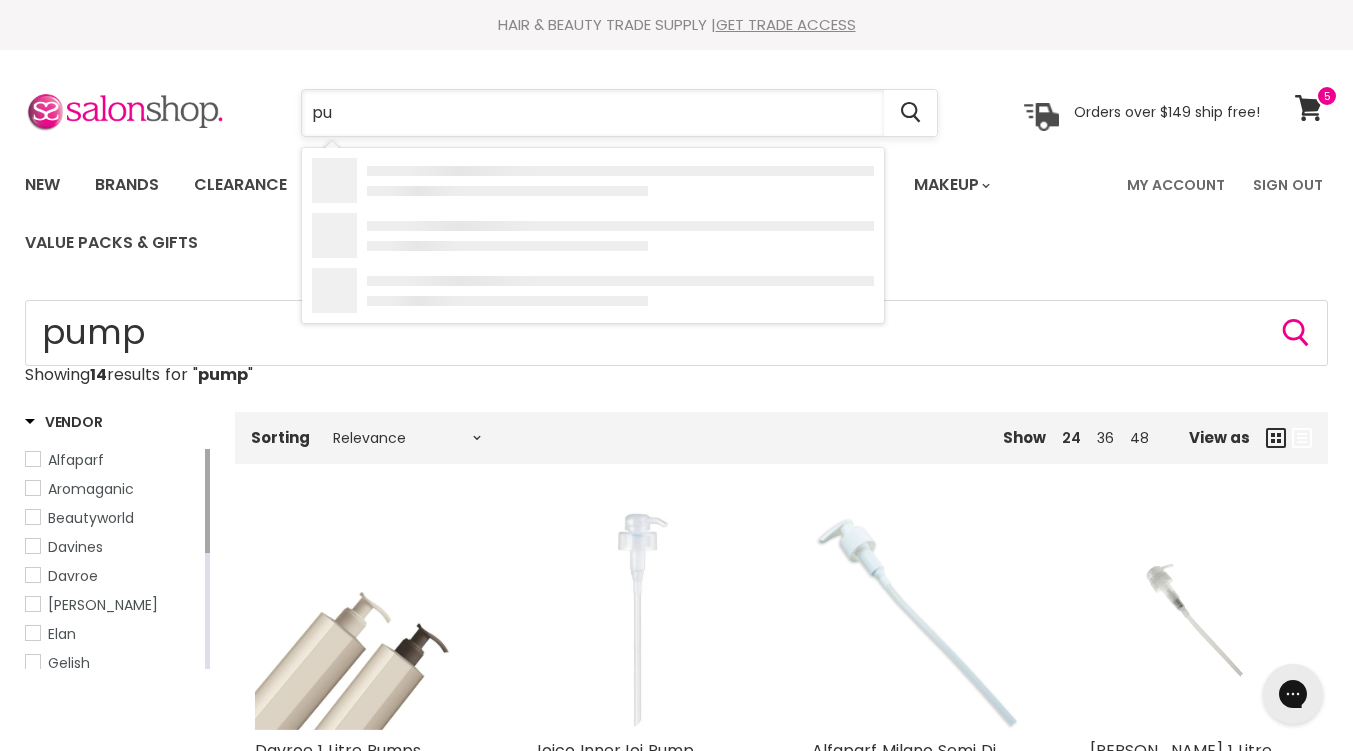 type on "p" 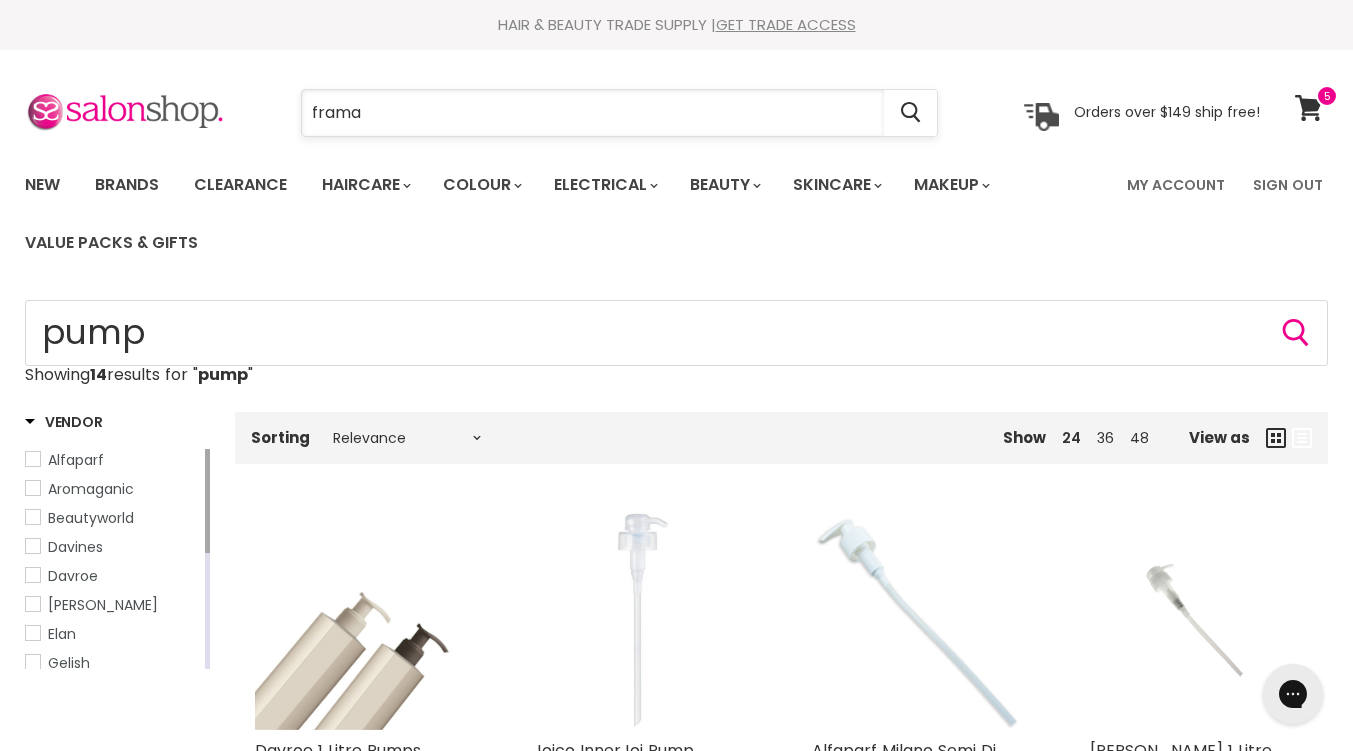 type on "framar" 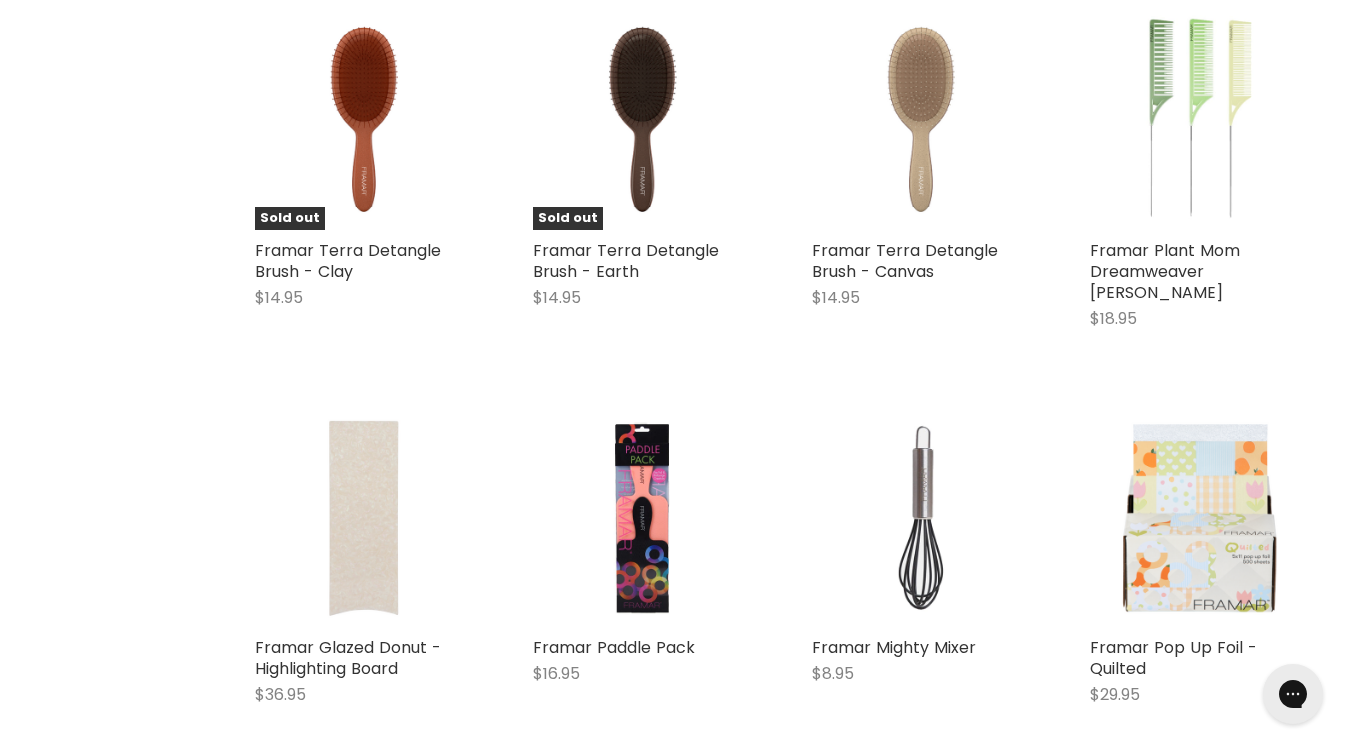 scroll, scrollTop: 0, scrollLeft: 0, axis: both 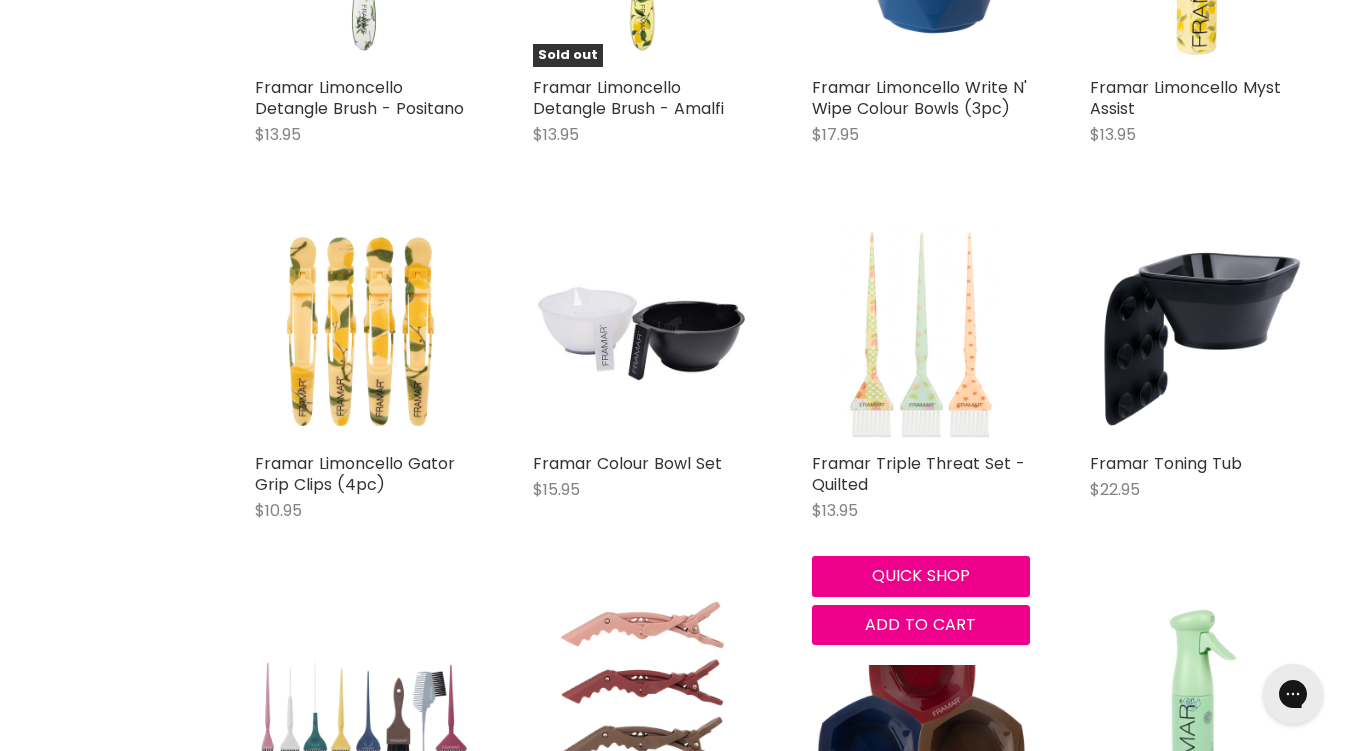 click at bounding box center (921, 334) 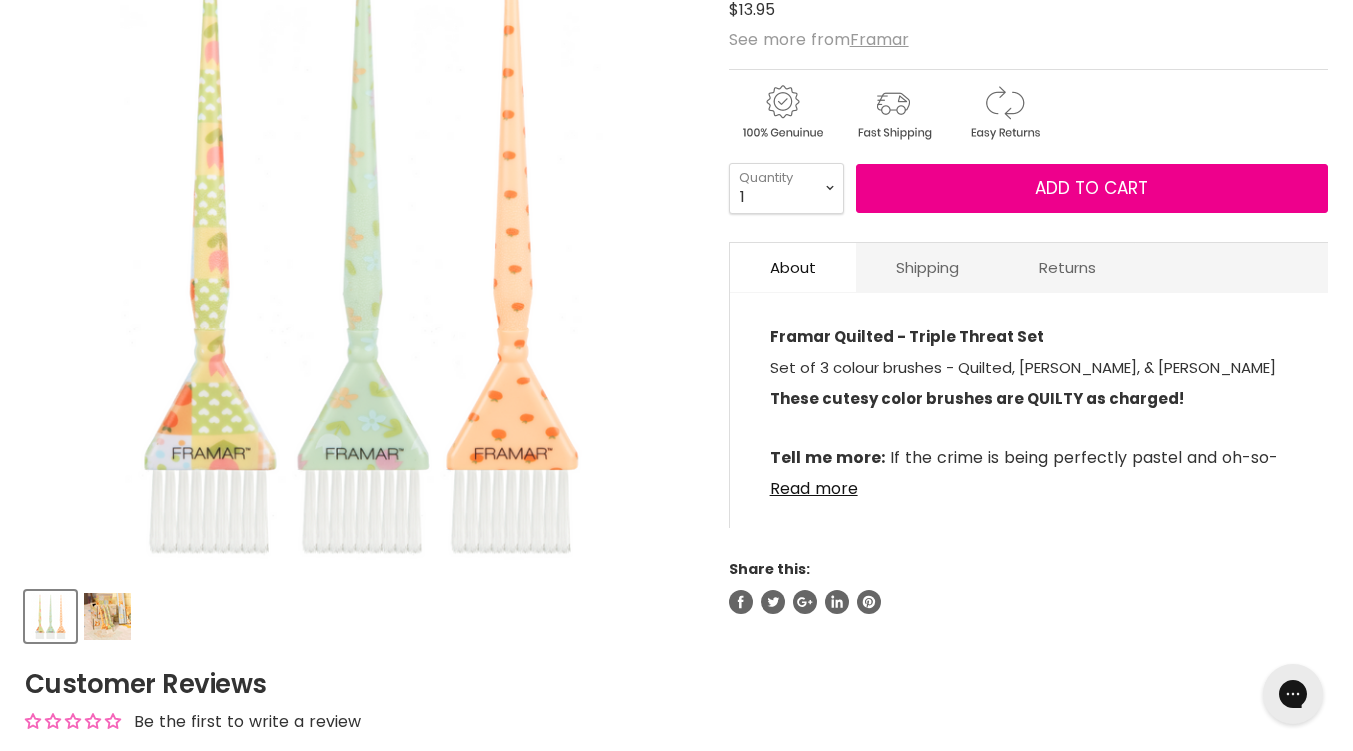 scroll, scrollTop: 0, scrollLeft: 0, axis: both 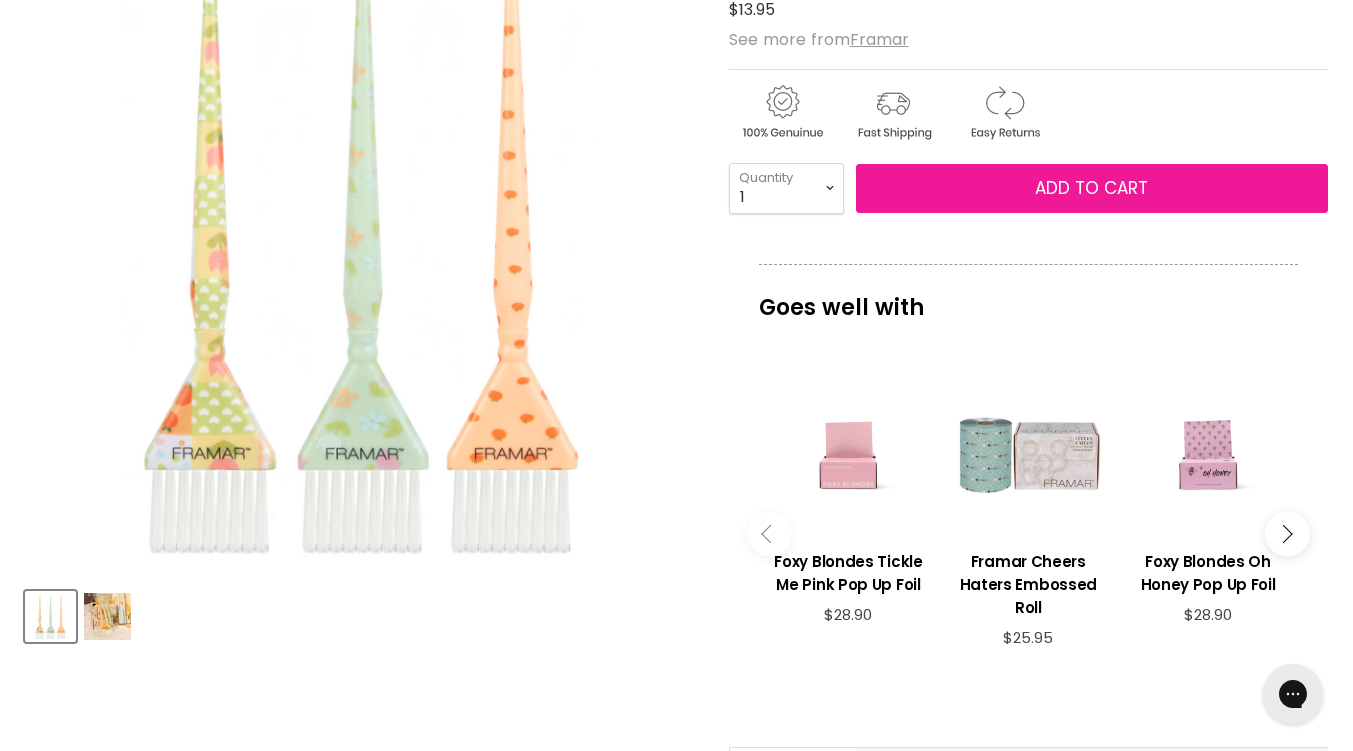 click on "Add to cart" at bounding box center (1091, 188) 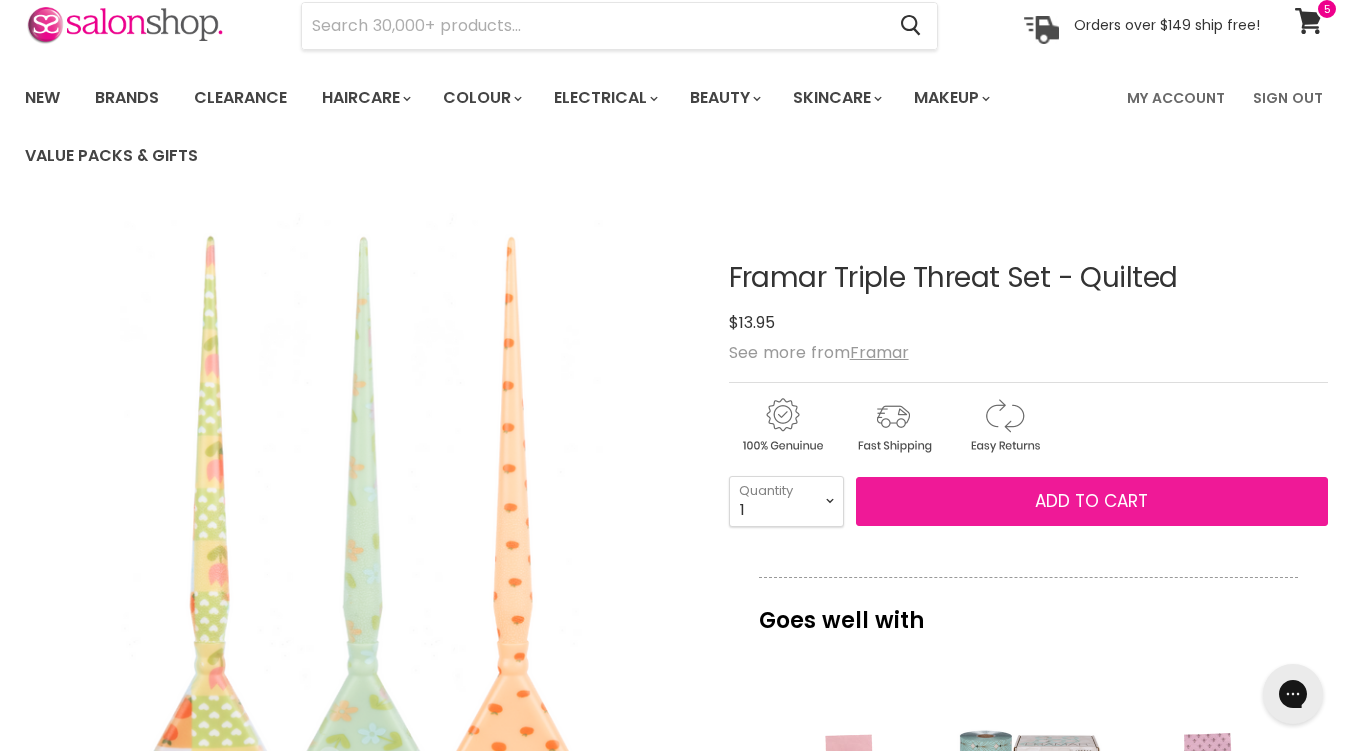 scroll, scrollTop: 0, scrollLeft: 0, axis: both 